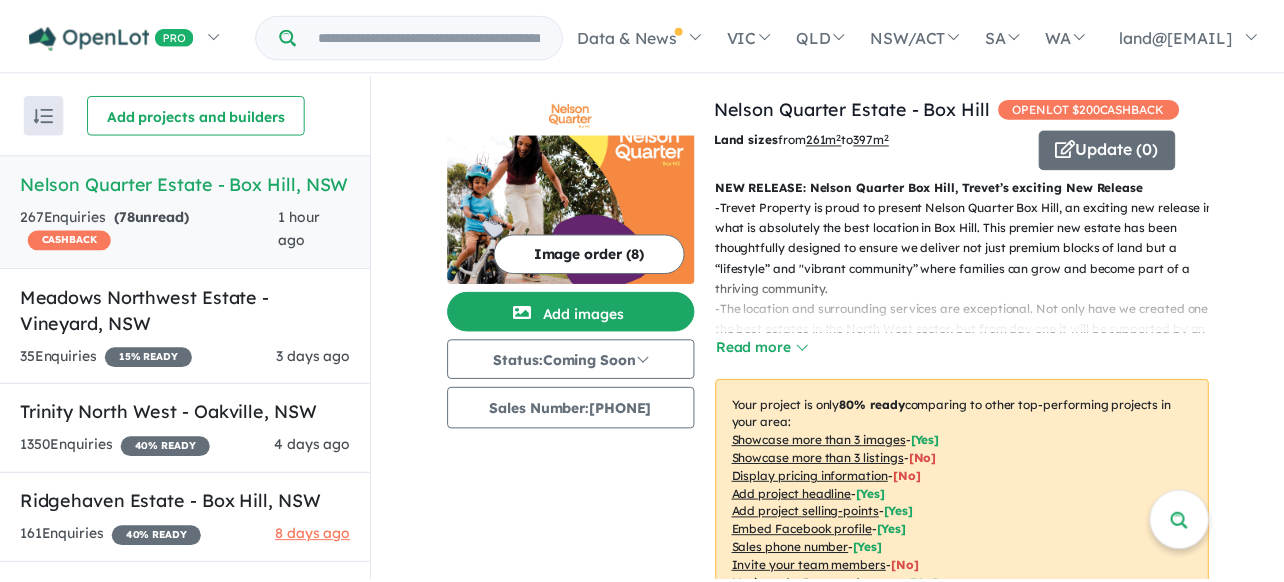 scroll, scrollTop: 2, scrollLeft: 0, axis: vertical 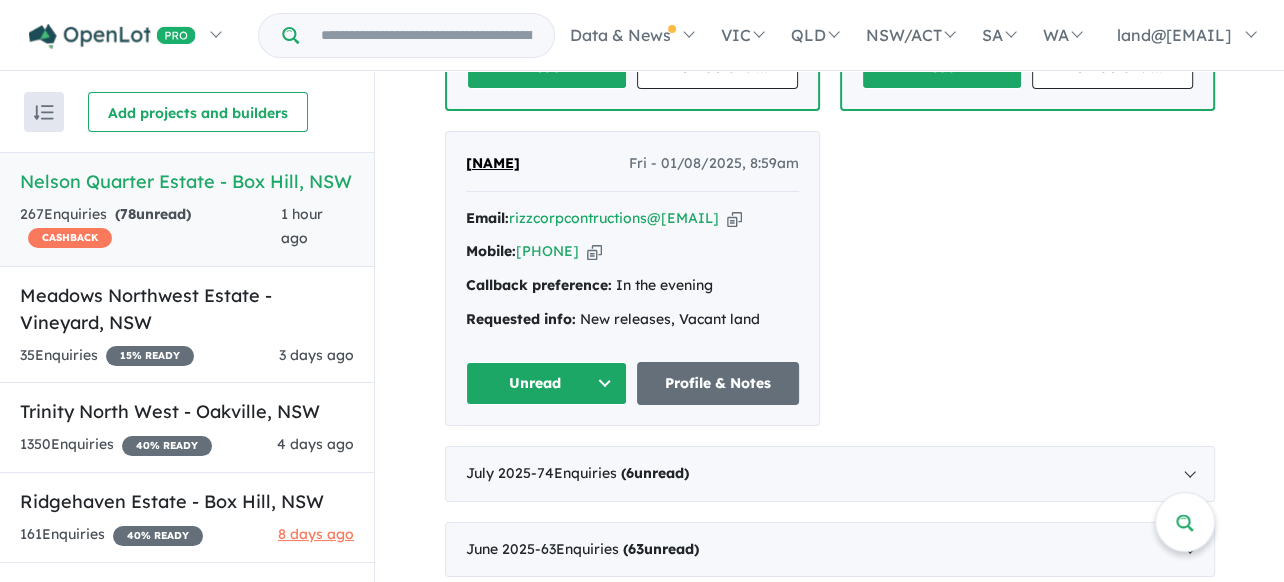 click on "Unread" at bounding box center [547, 383] 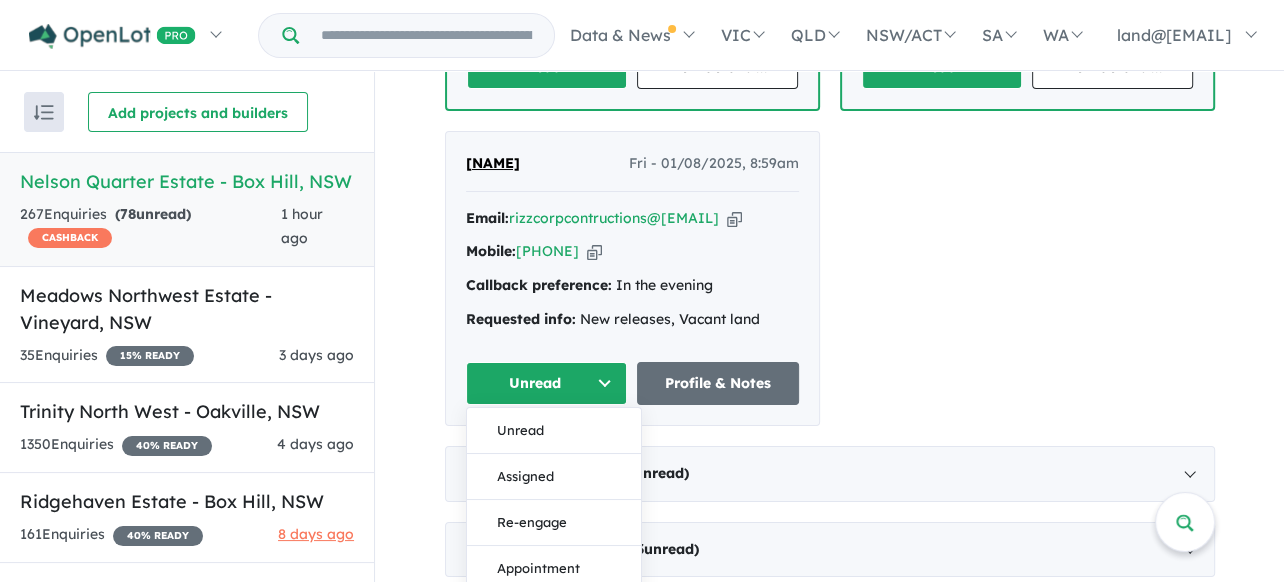 click on "Unread" at bounding box center [547, 383] 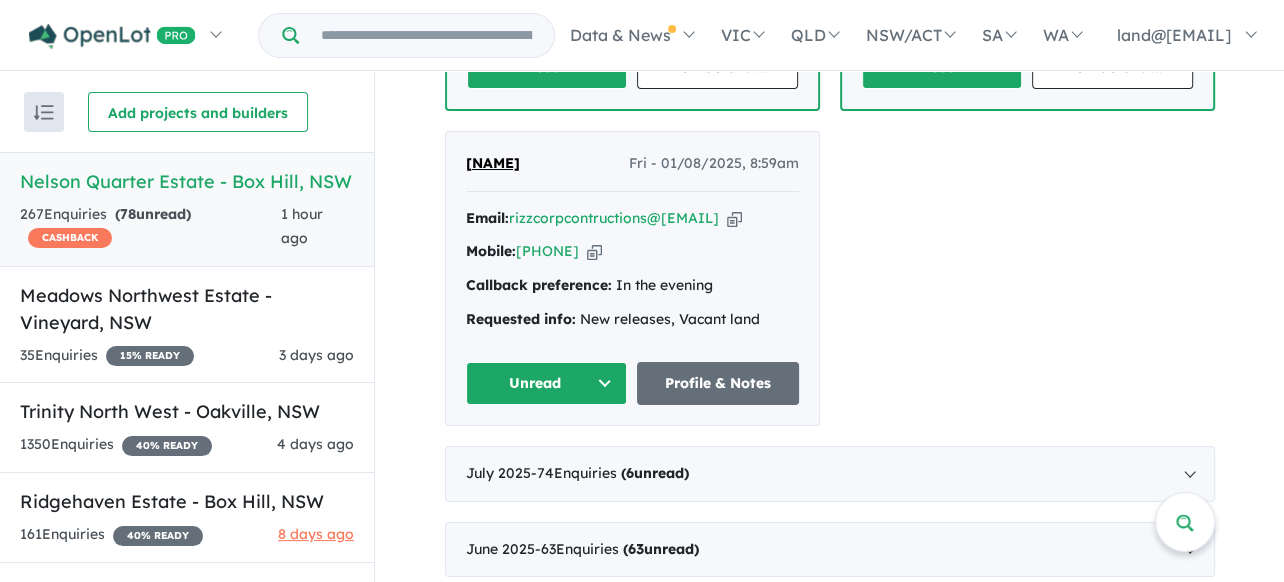 click on "Unread" at bounding box center [547, 383] 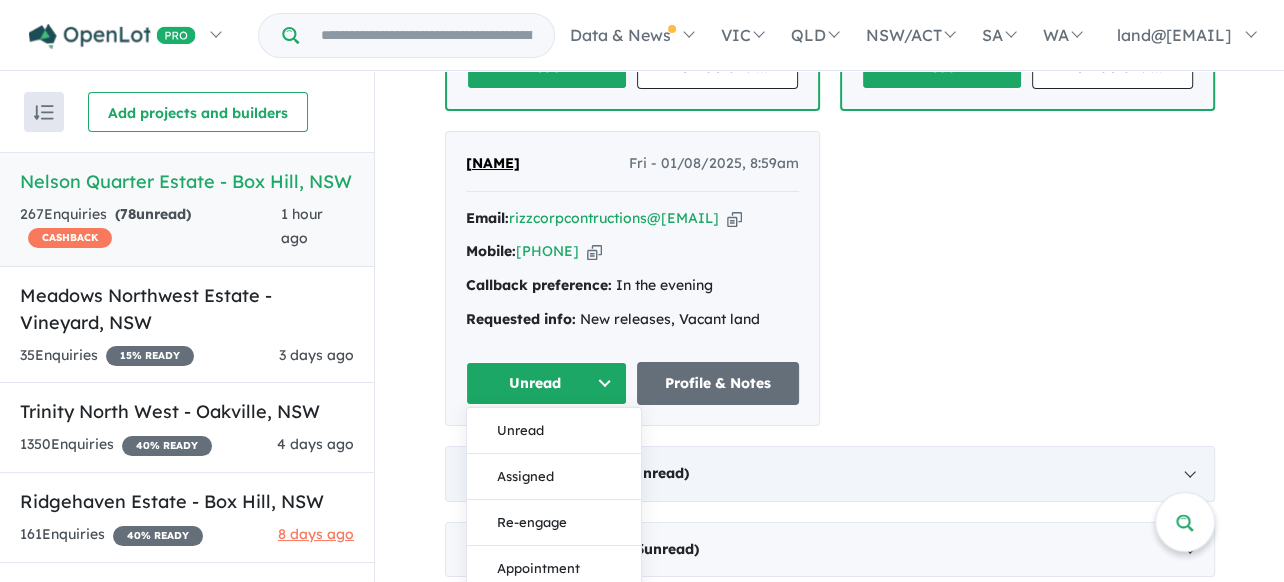 click on "Assigned" at bounding box center [554, 476] 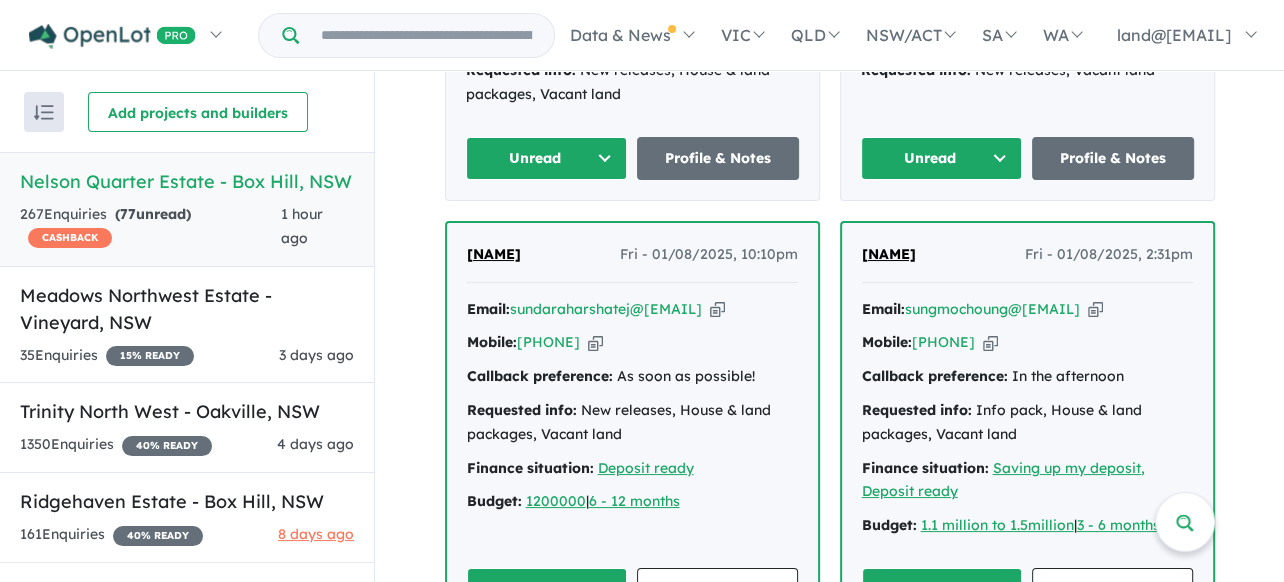 scroll, scrollTop: 2035, scrollLeft: 0, axis: vertical 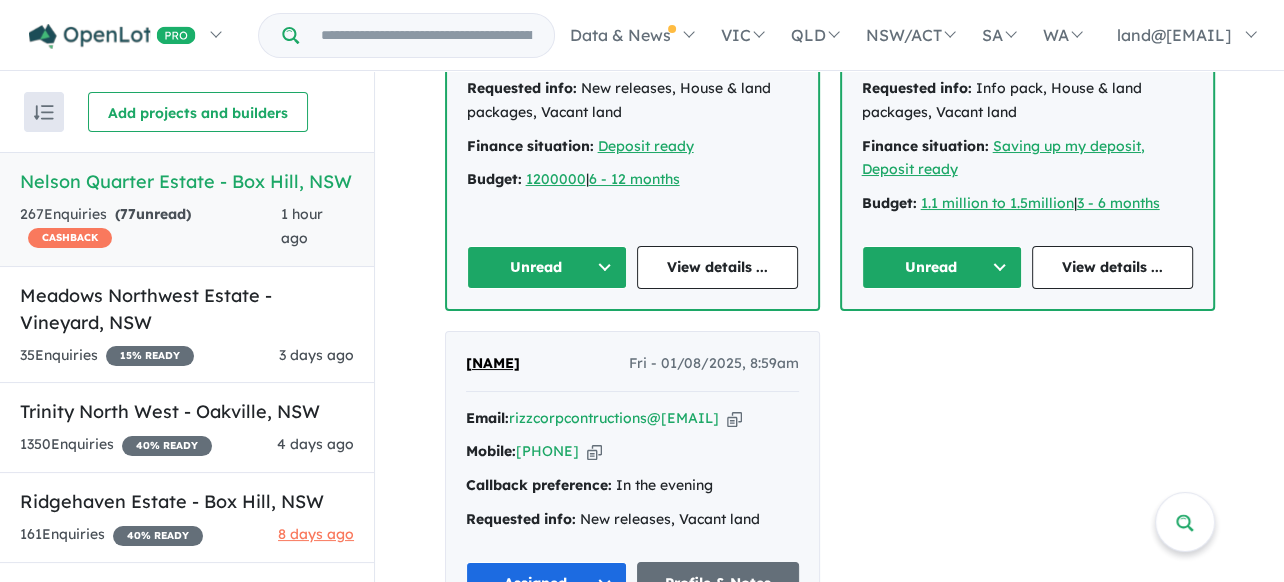 click on "Unread" at bounding box center (942, 267) 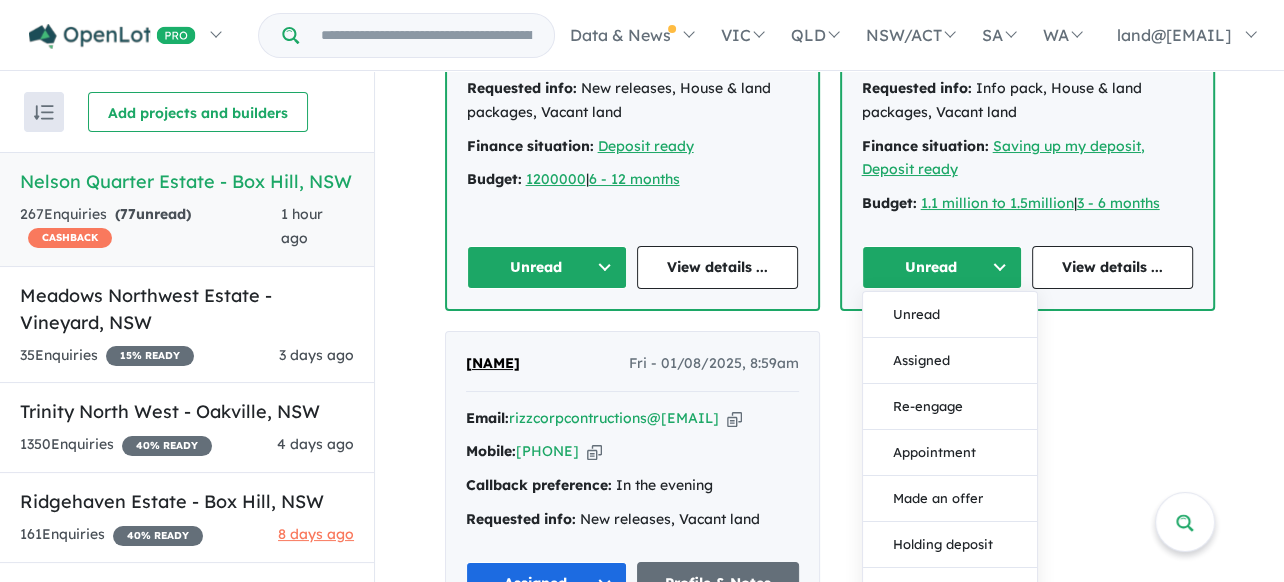 click on "Assigned" at bounding box center [950, 360] 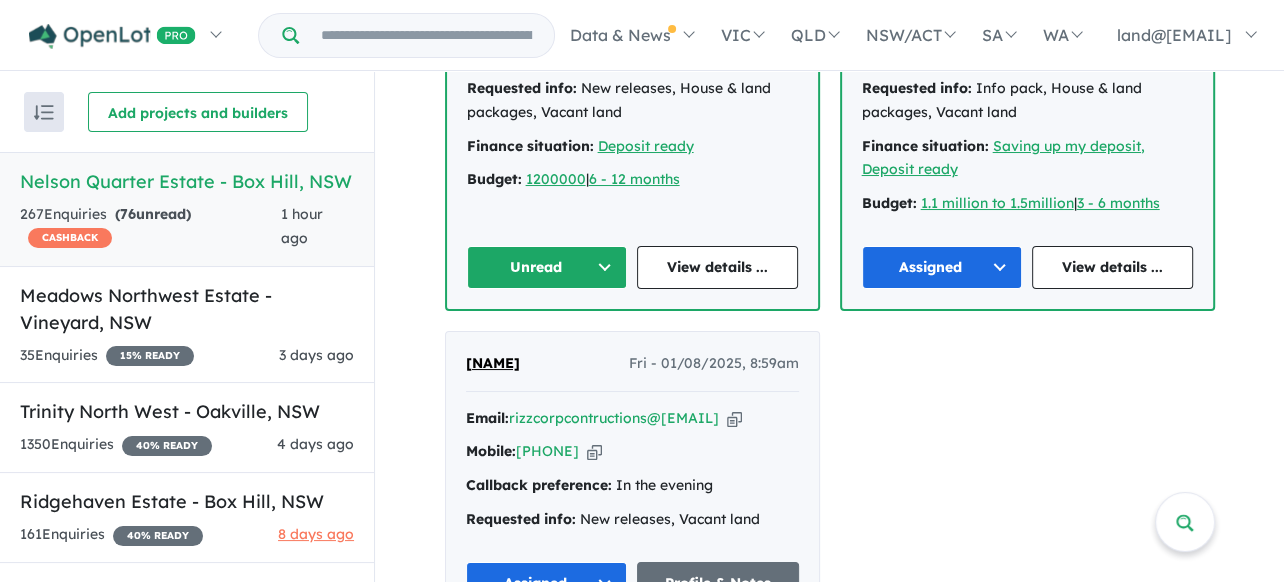 click on "Unread" at bounding box center (547, 267) 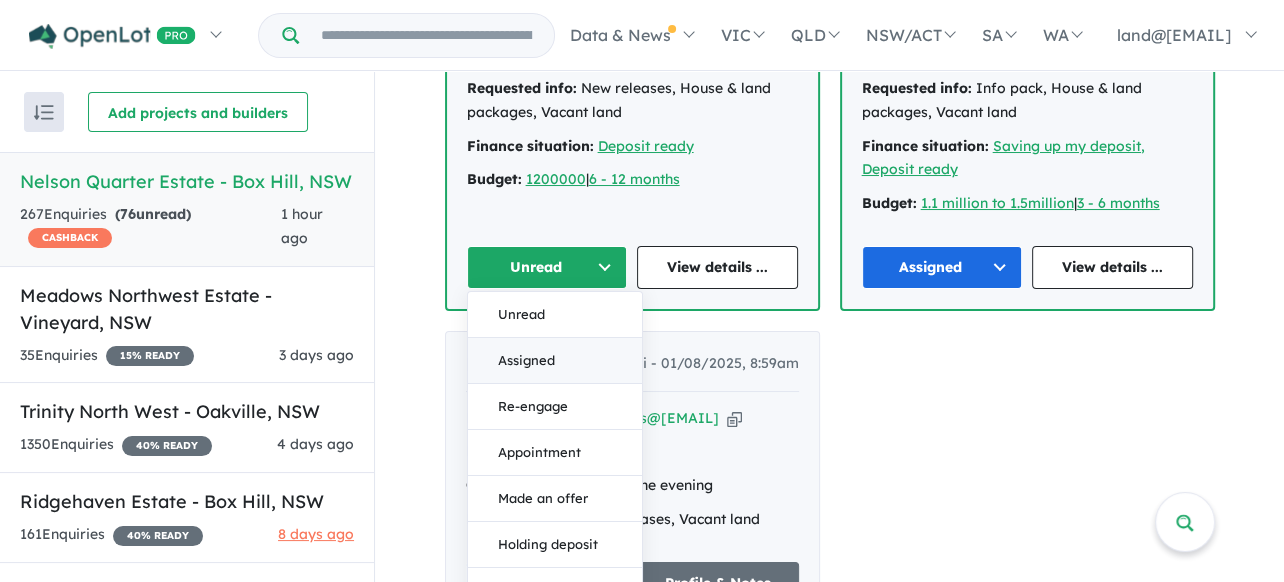 click on "Assigned" at bounding box center [555, 360] 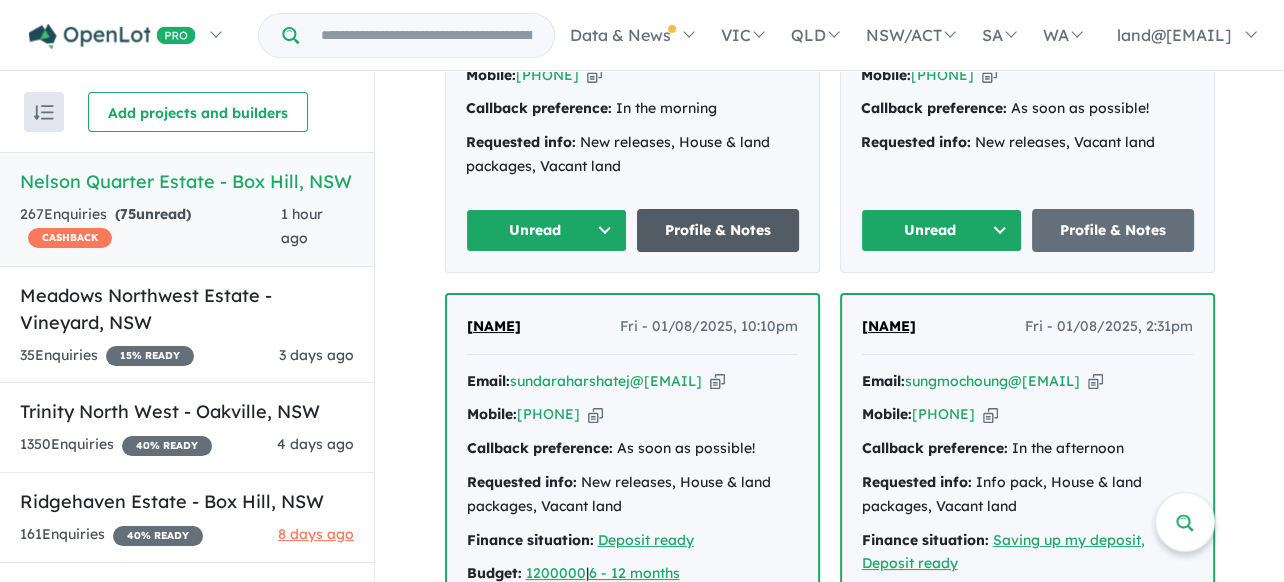 scroll, scrollTop: 1635, scrollLeft: 0, axis: vertical 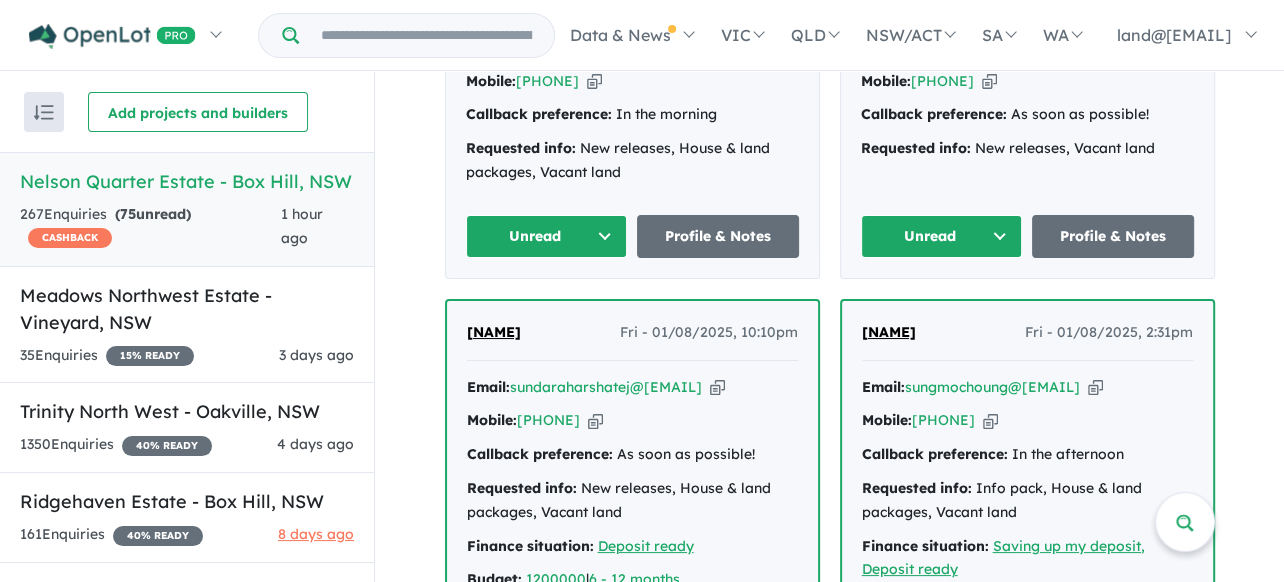click on "Unread" at bounding box center (547, 236) 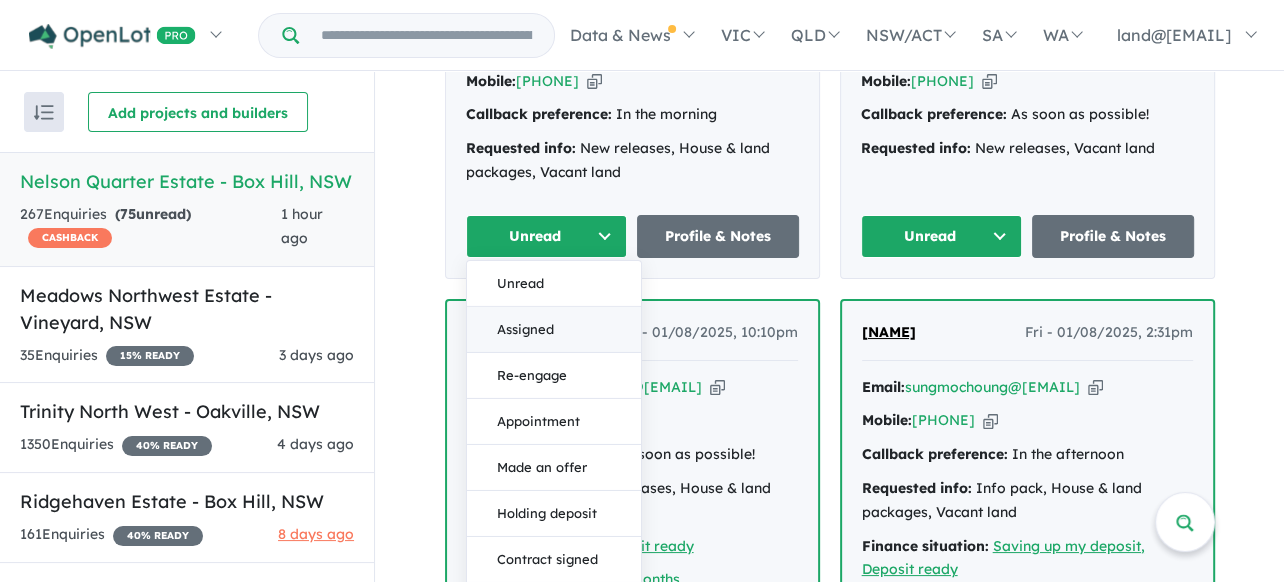 click on "Assigned" at bounding box center [554, 329] 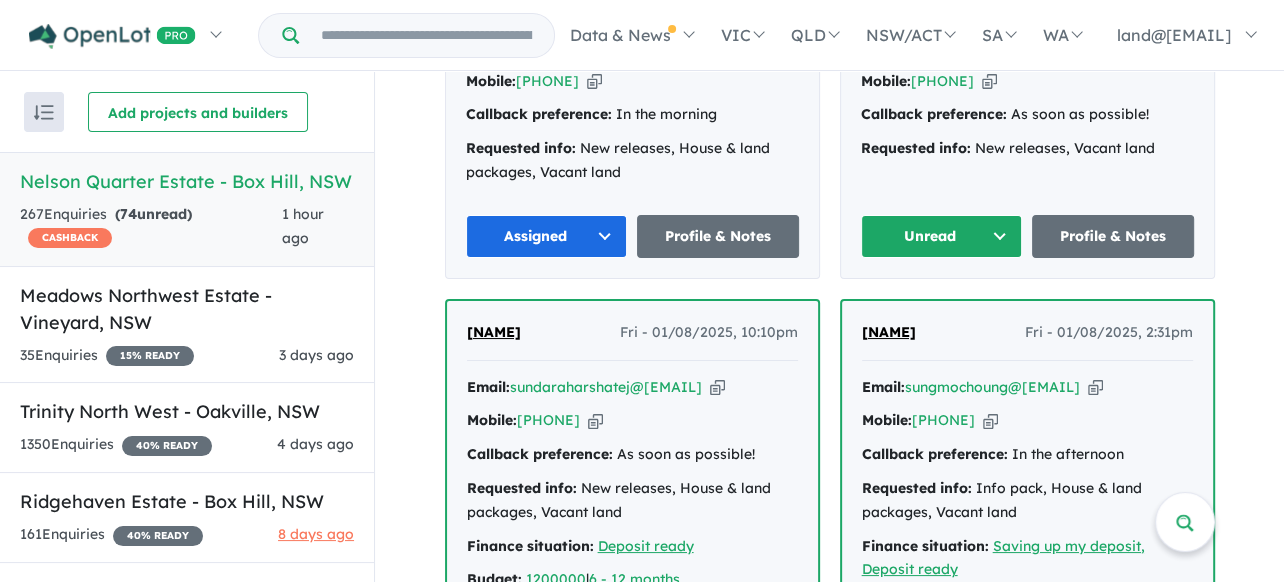 click on "Unread" at bounding box center [942, 236] 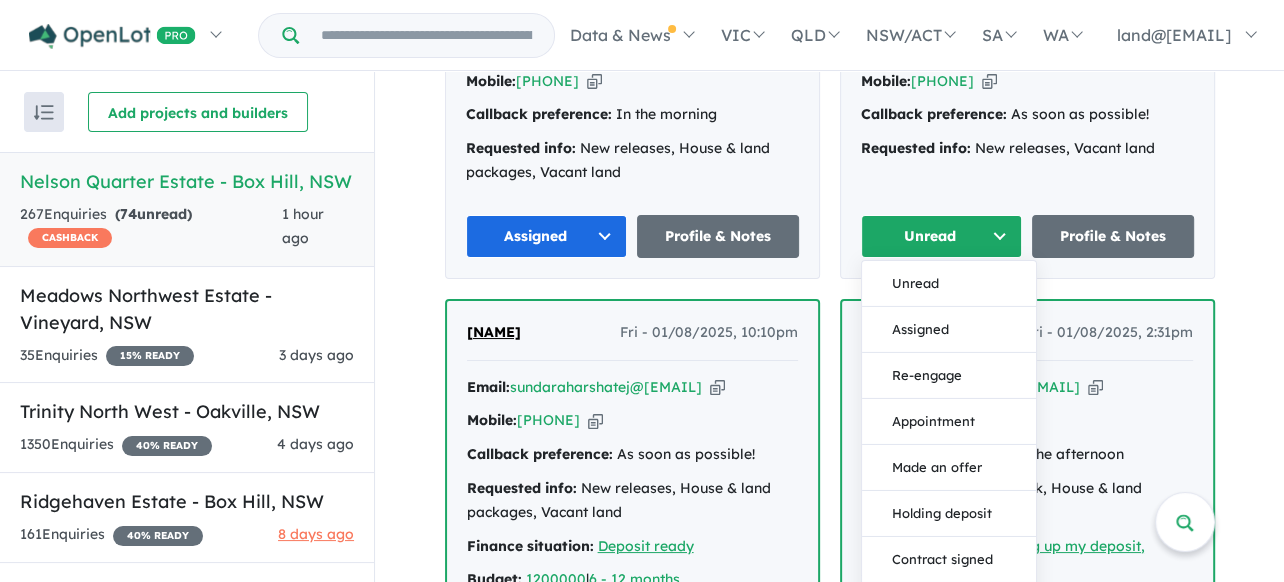 drag, startPoint x: 932, startPoint y: 341, endPoint x: 914, endPoint y: 335, distance: 18.973665 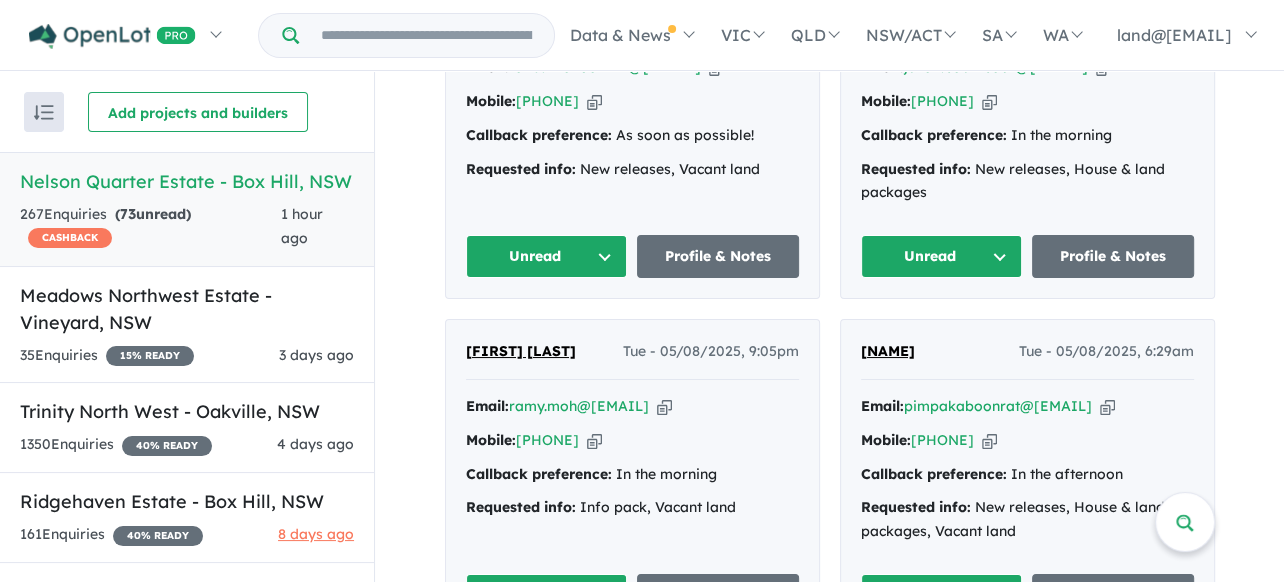 scroll, scrollTop: 935, scrollLeft: 0, axis: vertical 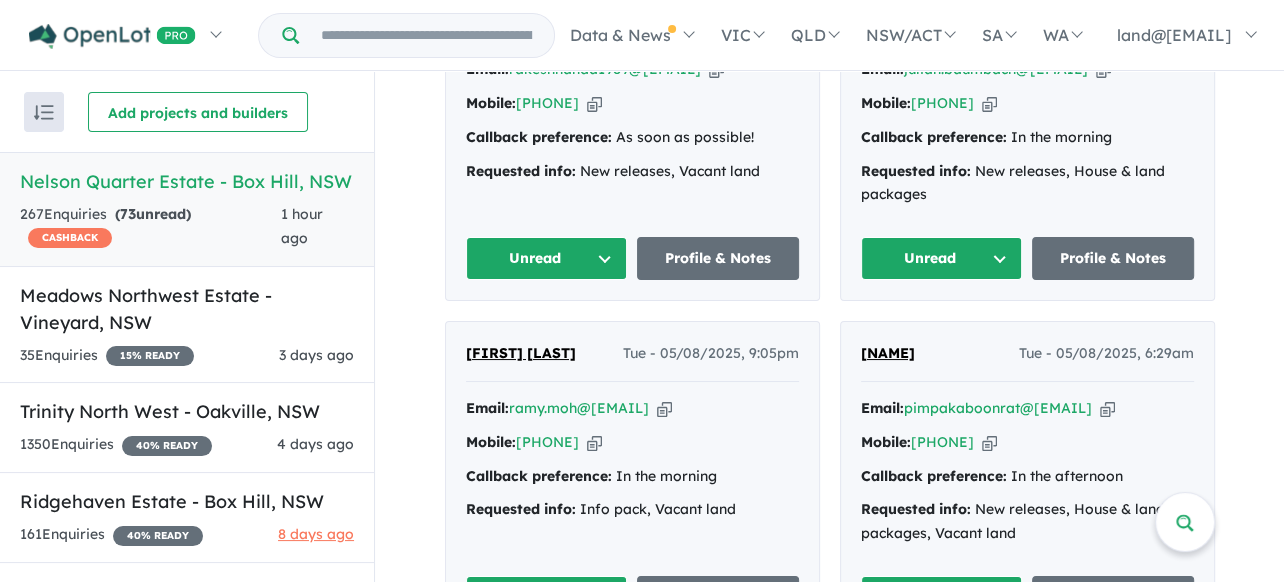 click on "Unread" at bounding box center (547, 258) 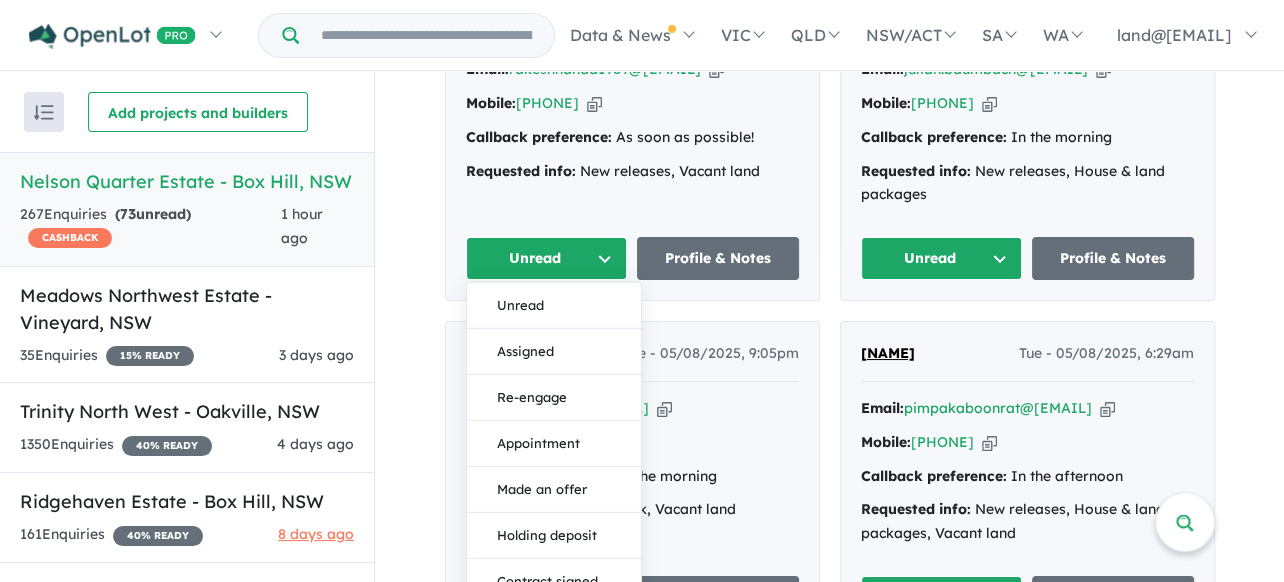 drag, startPoint x: 538, startPoint y: 363, endPoint x: 553, endPoint y: 368, distance: 15.811388 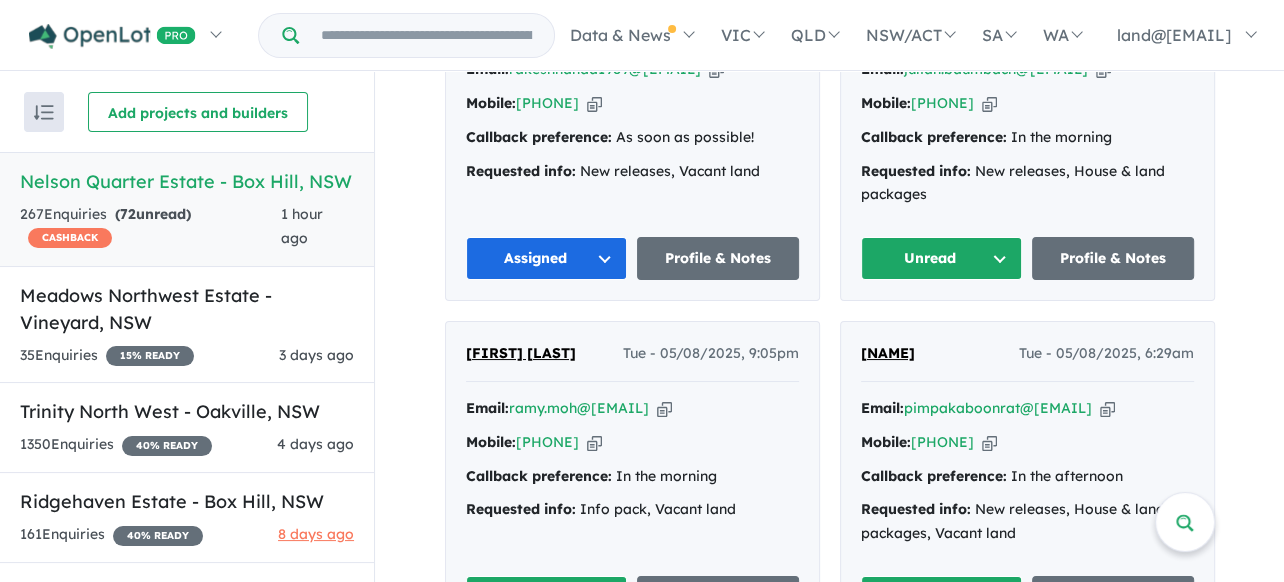 click on "Unread" at bounding box center (942, 258) 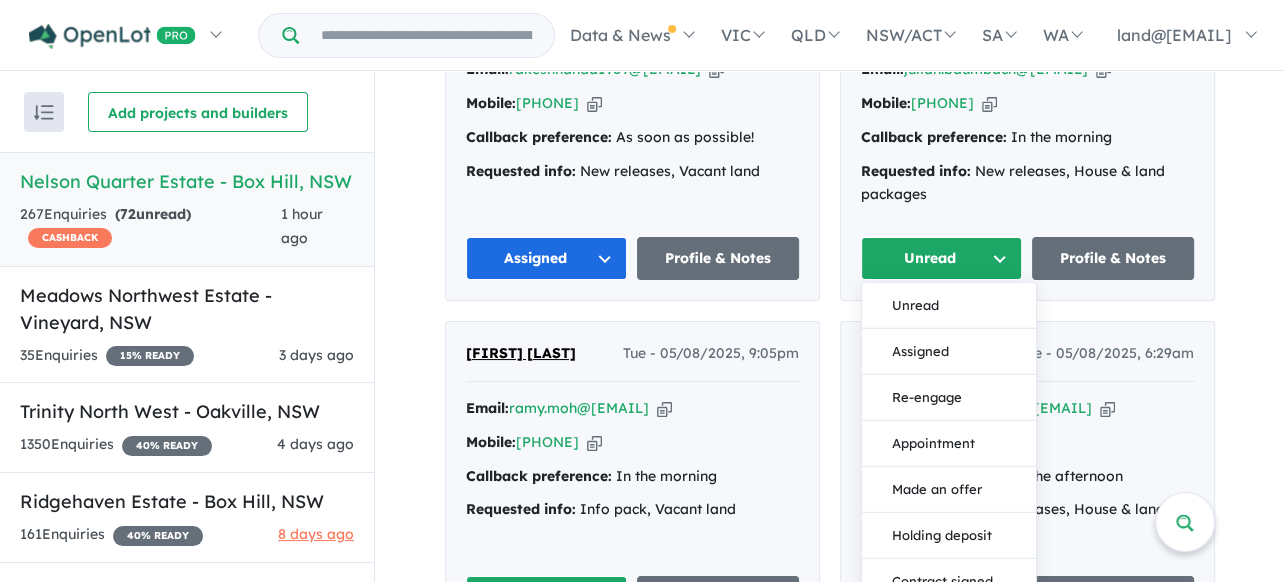 drag, startPoint x: 932, startPoint y: 366, endPoint x: 911, endPoint y: 354, distance: 24.186773 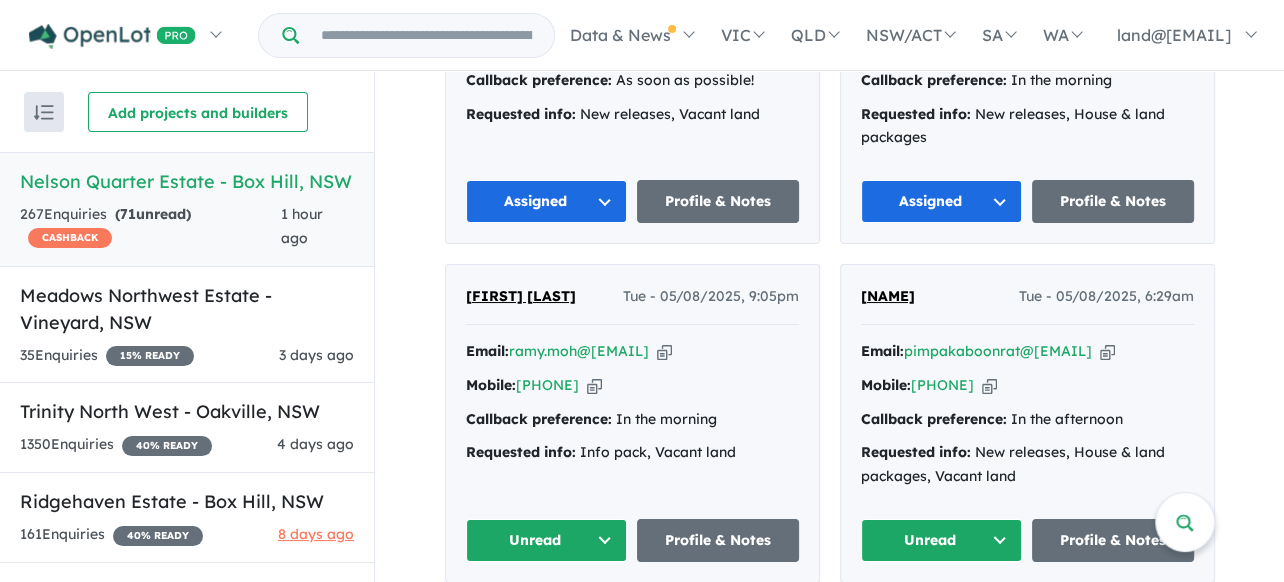 scroll, scrollTop: 1135, scrollLeft: 0, axis: vertical 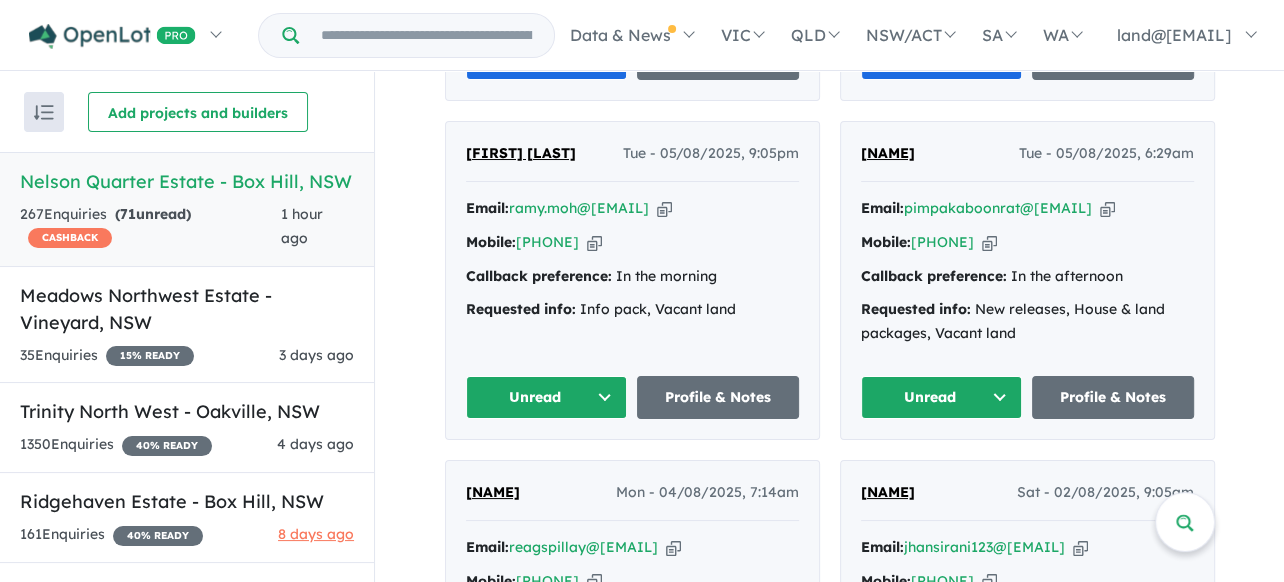 click on "Unread" at bounding box center [547, 397] 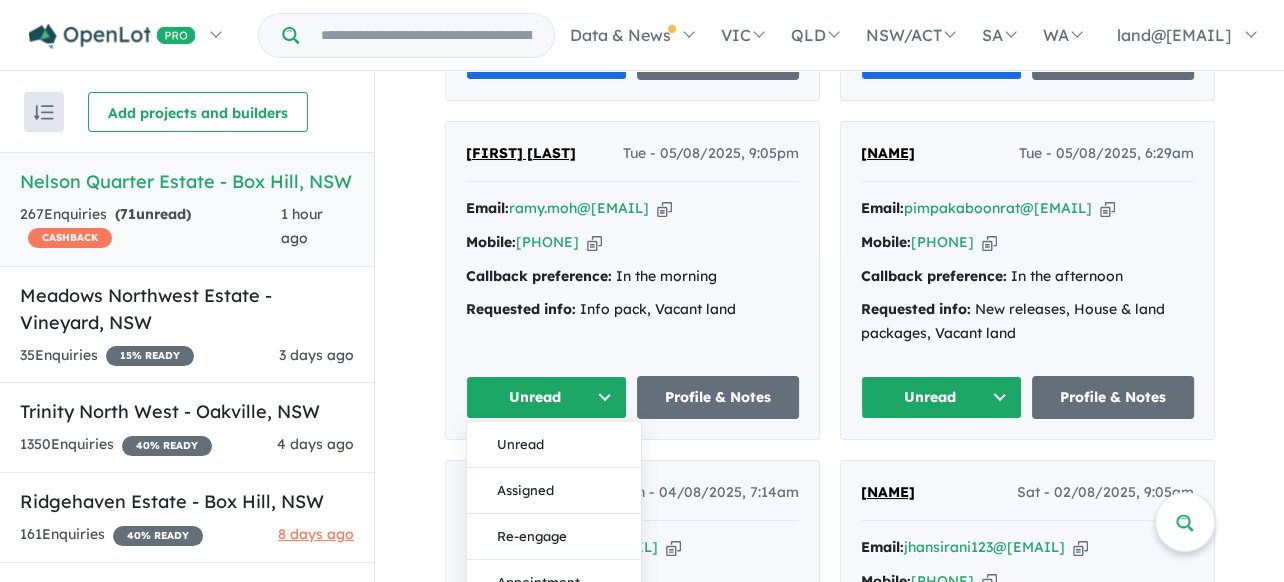 drag, startPoint x: 562, startPoint y: 501, endPoint x: 627, endPoint y: 489, distance: 66.09841 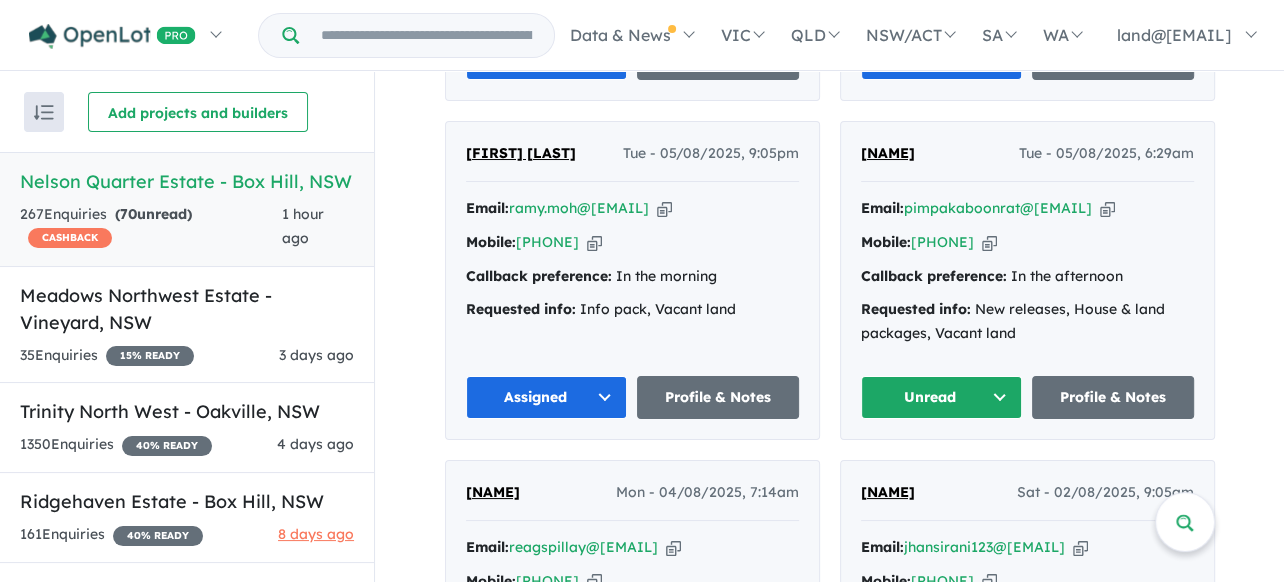 click on "Unread" at bounding box center [942, 397] 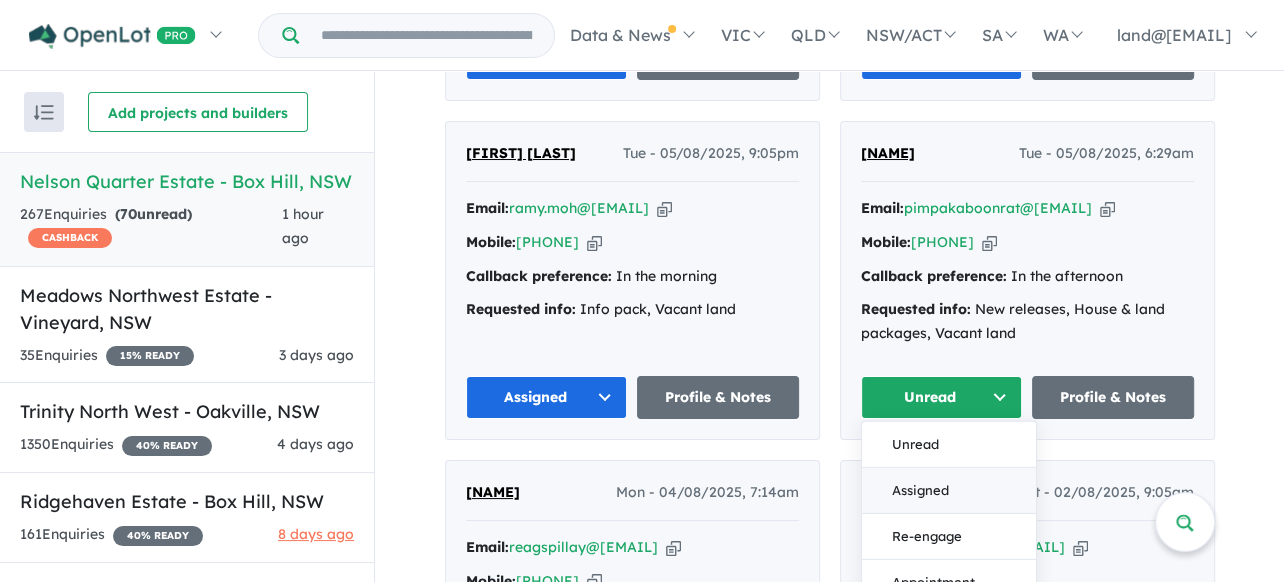 click on "Assigned" at bounding box center [949, 491] 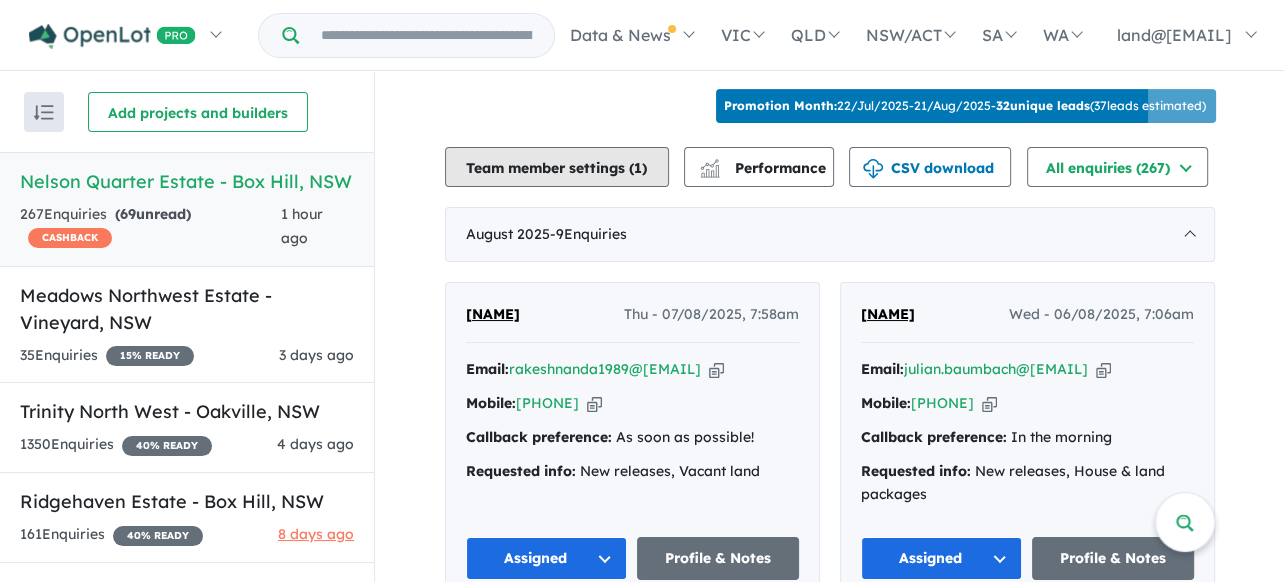 scroll, scrollTop: 735, scrollLeft: 0, axis: vertical 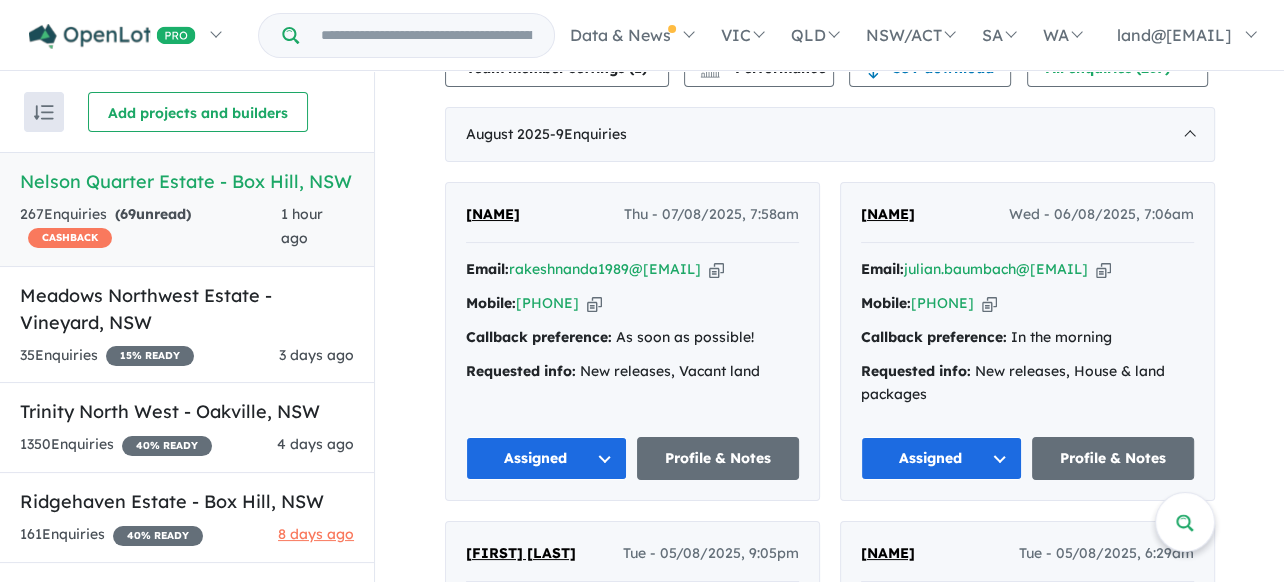 drag, startPoint x: 467, startPoint y: 218, endPoint x: 421, endPoint y: 291, distance: 86.28442 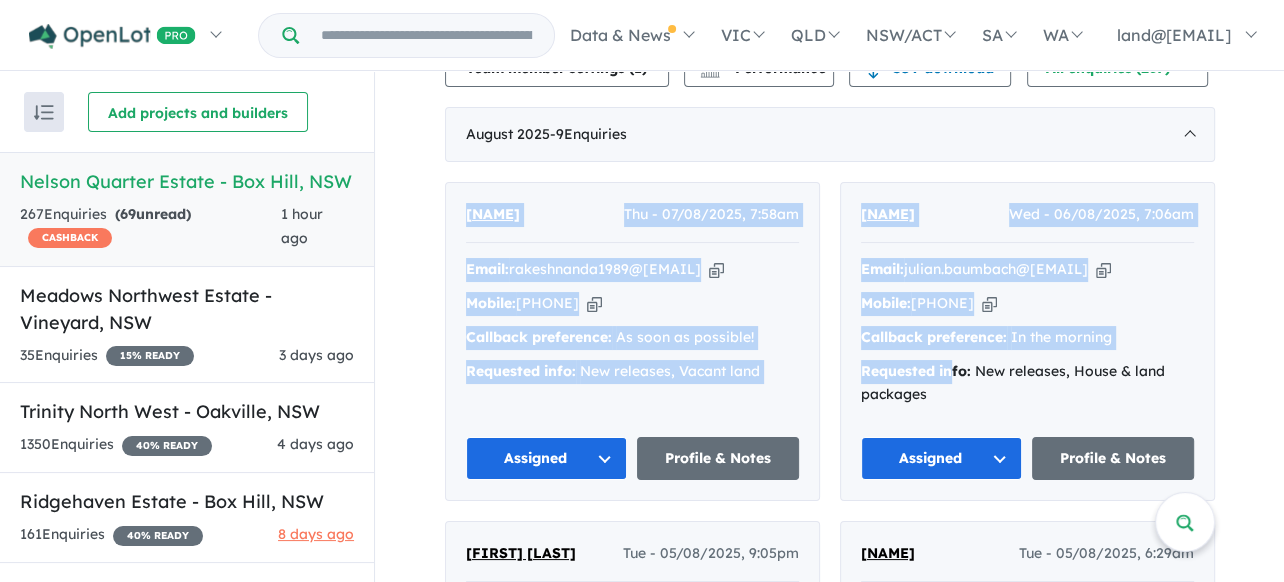 drag, startPoint x: 458, startPoint y: 219, endPoint x: 949, endPoint y: 365, distance: 512.247 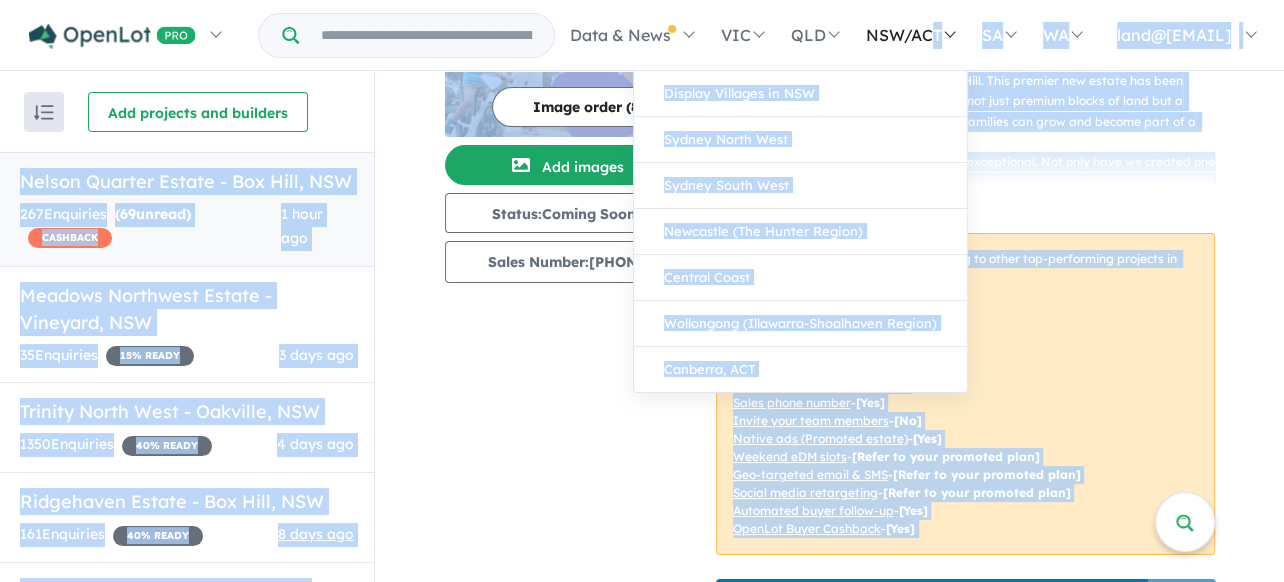 scroll, scrollTop: 0, scrollLeft: 0, axis: both 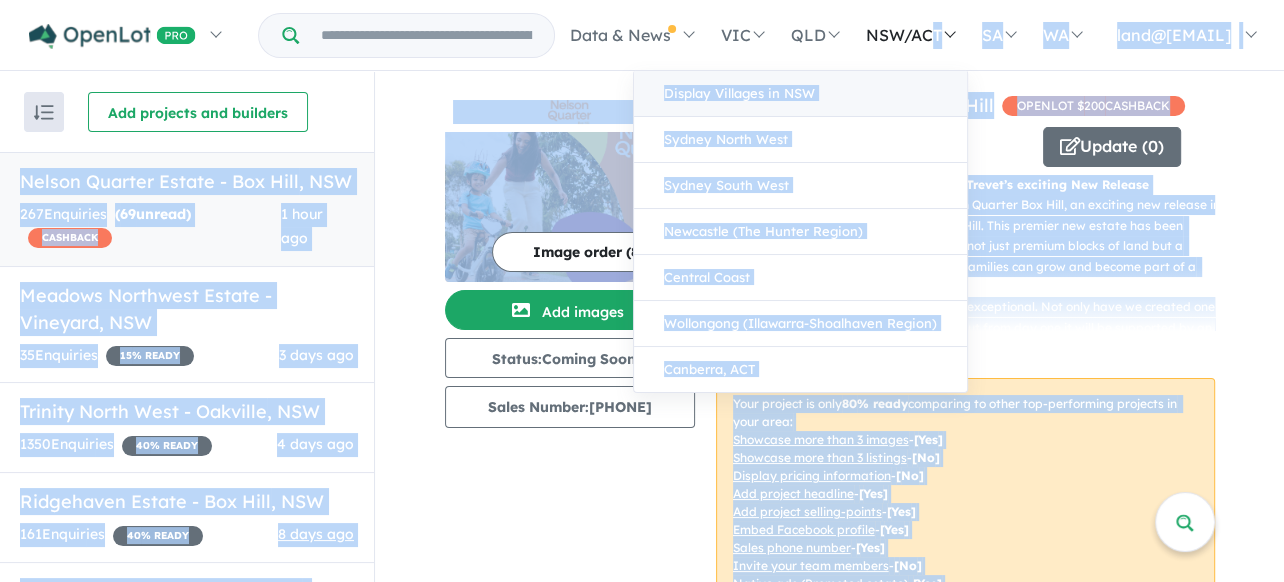 drag, startPoint x: 459, startPoint y: 218, endPoint x: 904, endPoint y: 106, distance: 458.878 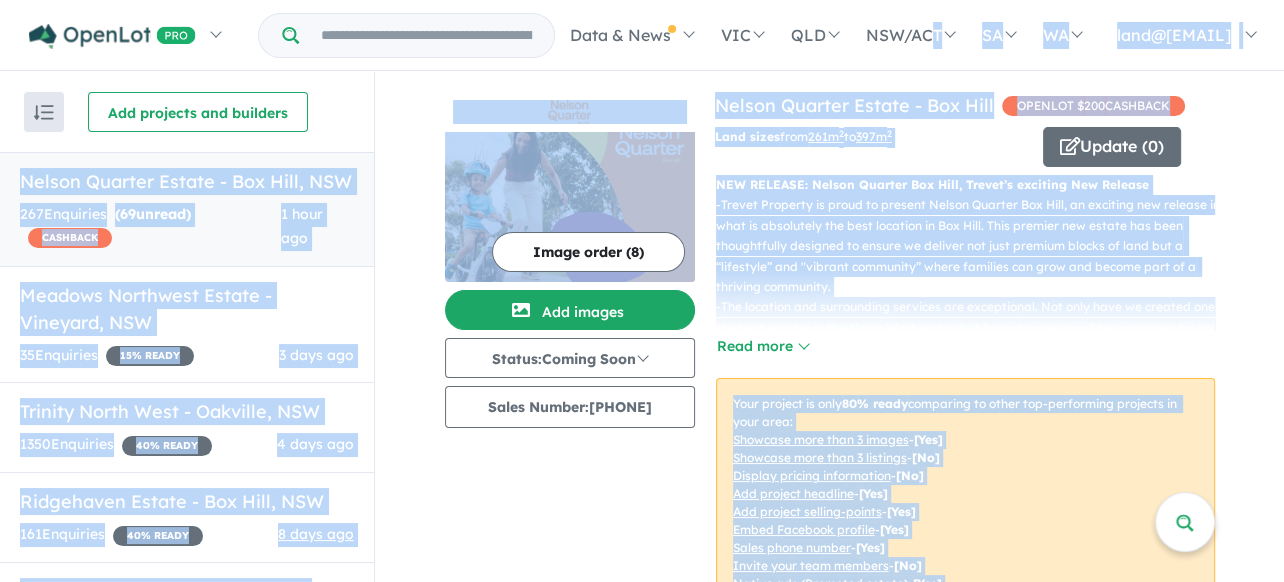 click on "Image order ( 8 ) Add images Status:  Coming Soon In Planning Coming Soon Selling Now Sold Out Sales Number:  [PHONE]" at bounding box center (580, 429) 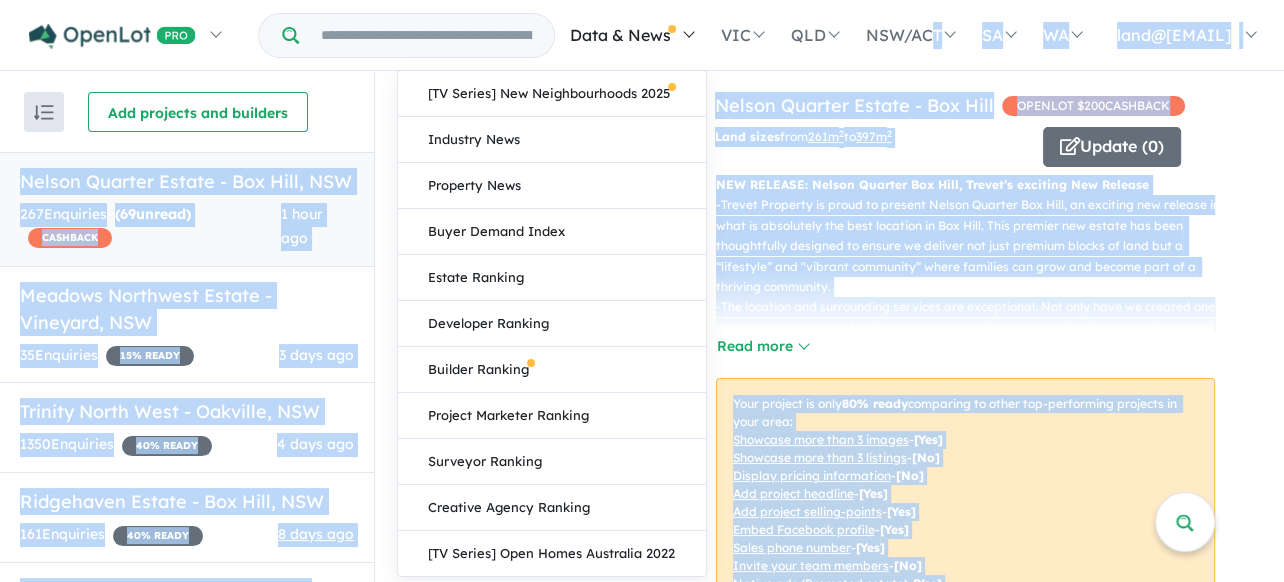 click on "Data & News" at bounding box center (630, 35) 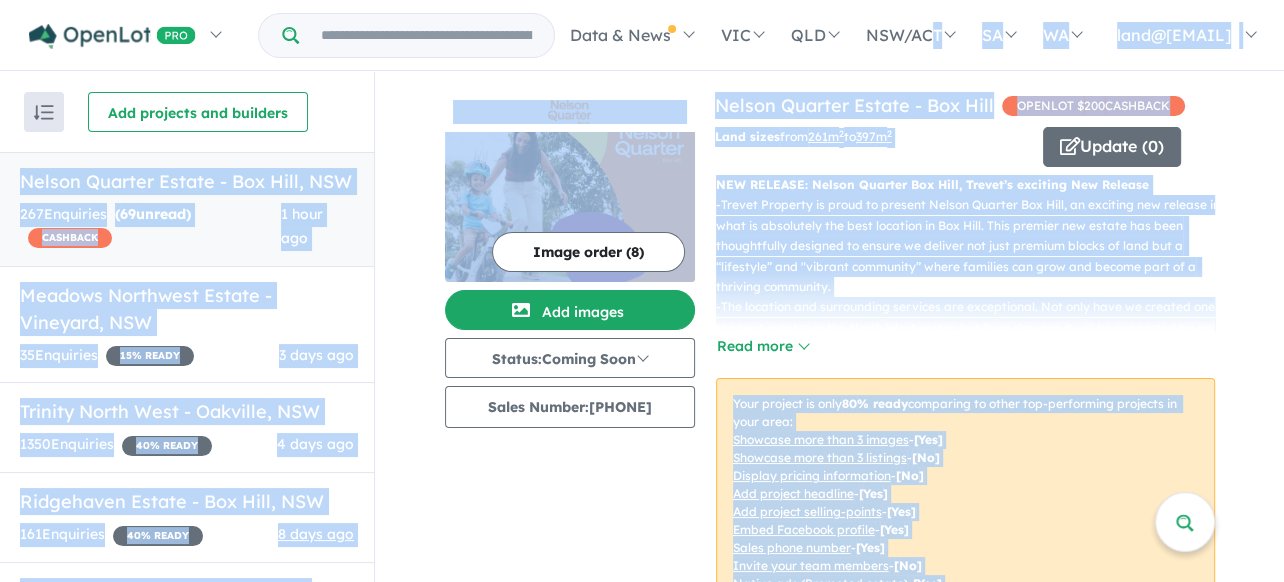 click on "Image order ( 8 ) Add images Status:  Coming Soon In Planning Coming Soon Selling Now Sold Out Sales Number:  [PHONE]" at bounding box center (580, 429) 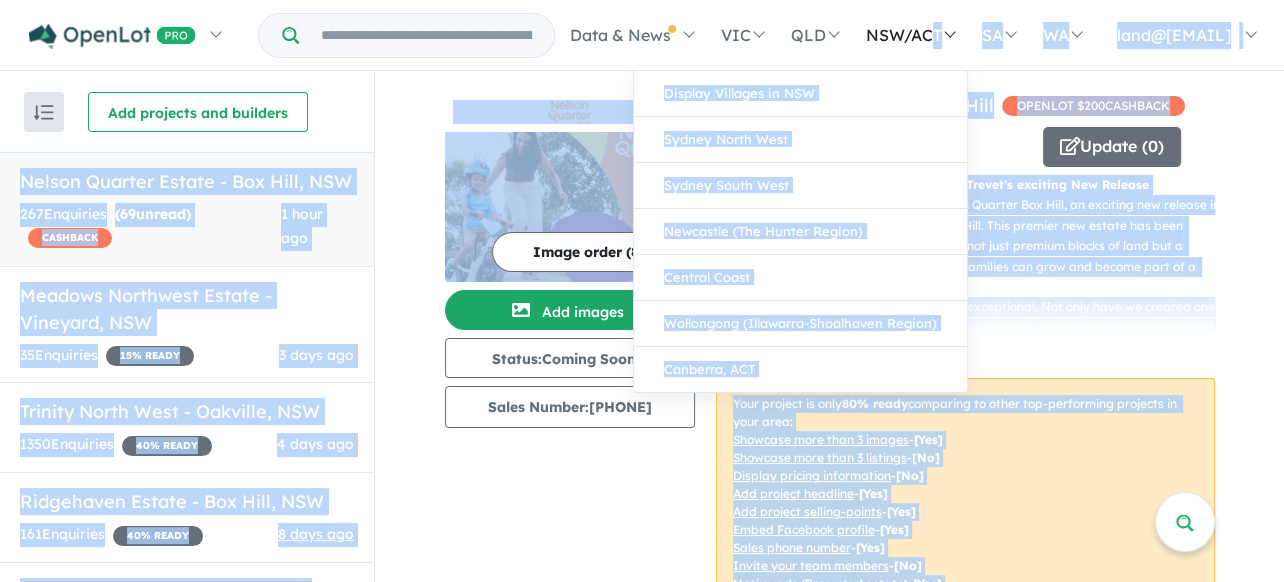 click on "NSW/ACT" at bounding box center [910, 35] 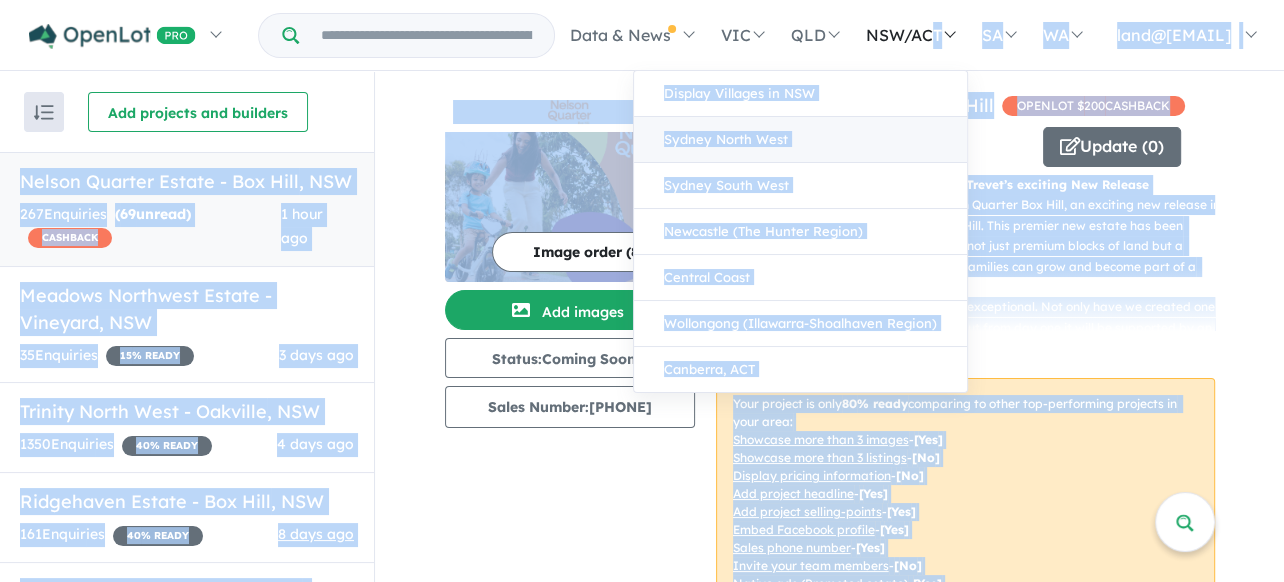 click on "Sydney North West" at bounding box center (800, 140) 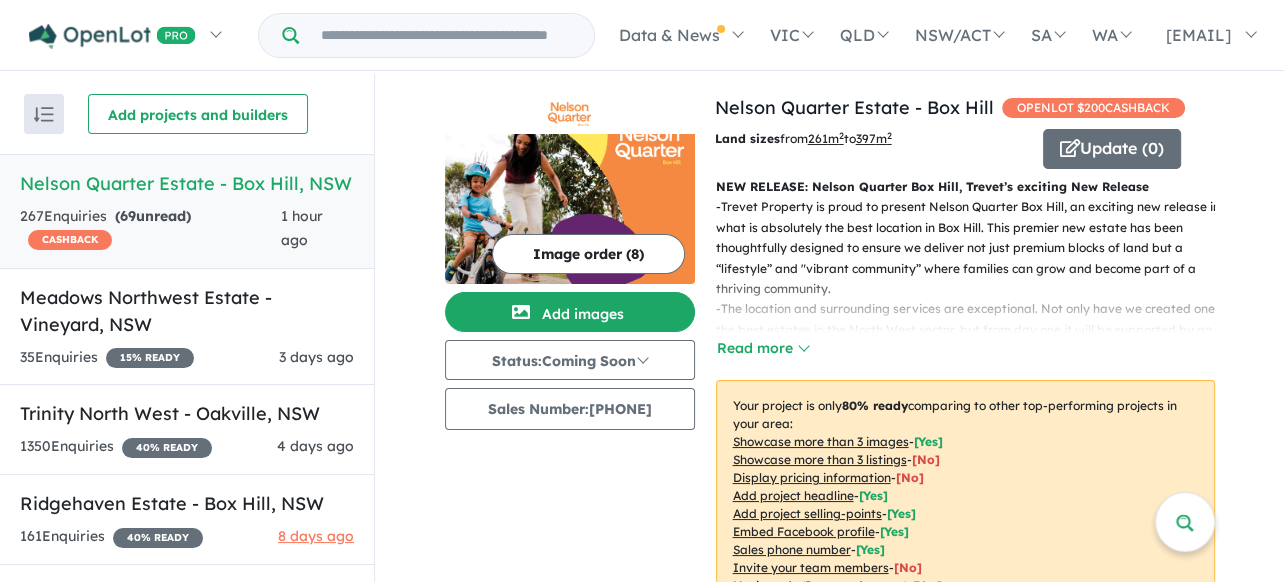 scroll, scrollTop: 0, scrollLeft: 0, axis: both 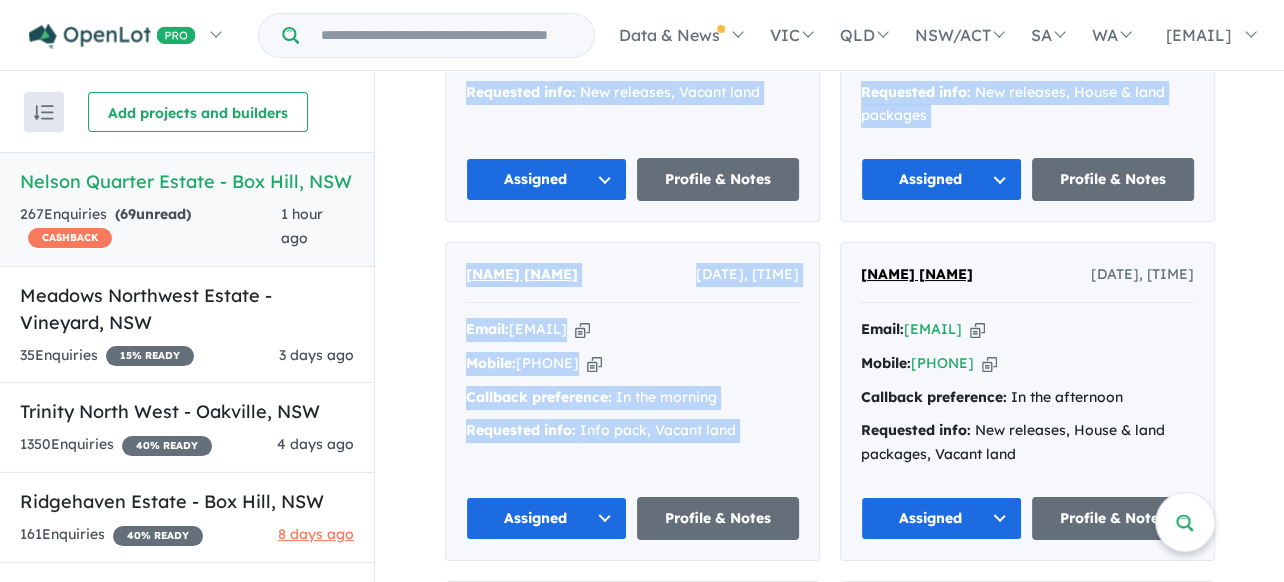 drag, startPoint x: 456, startPoint y: 260, endPoint x: 770, endPoint y: 492, distance: 390.41003 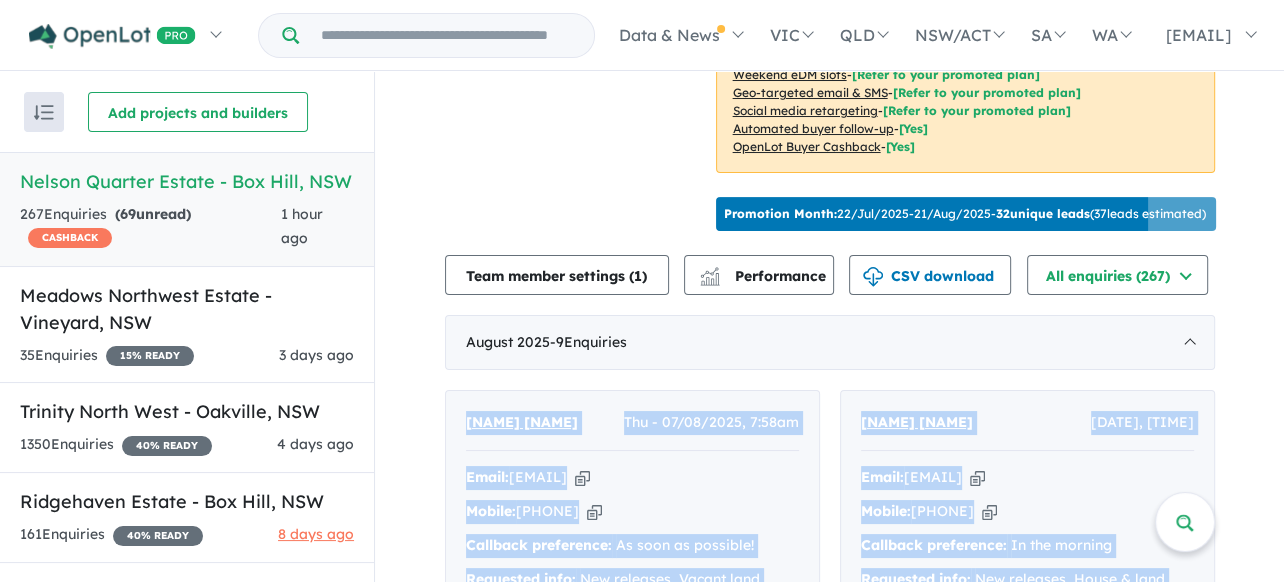 scroll, scrollTop: 614, scrollLeft: 0, axis: vertical 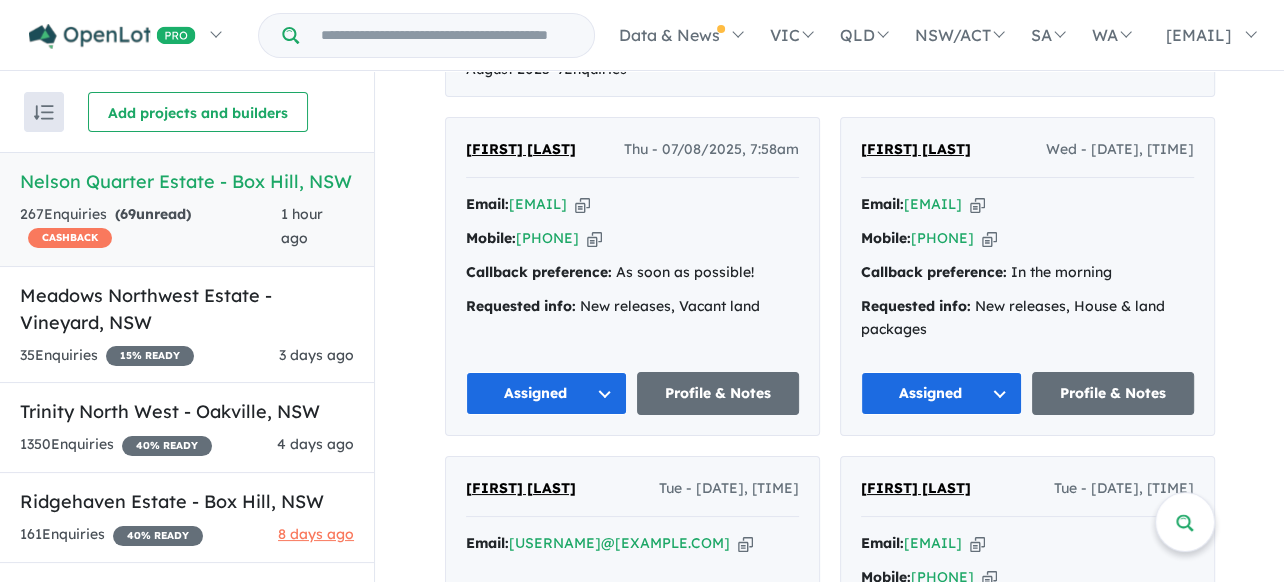 click on "[FIRST] [LAST] [DAY] - [DATE], [TIME] Email: [EMAIL] Copied! Mobile: [PHONE] Copied! Callback preference: As soon as possible! Requested info: New releases, Vacant land Assigned Profile & Notes" at bounding box center [632, 276] 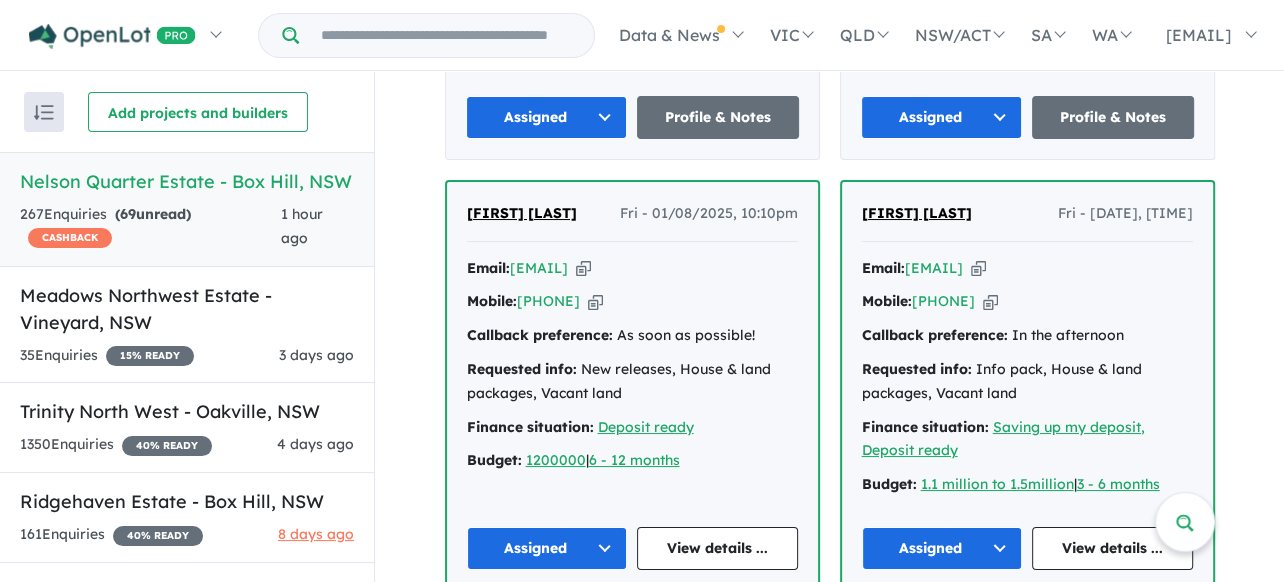 scroll, scrollTop: 1800, scrollLeft: 0, axis: vertical 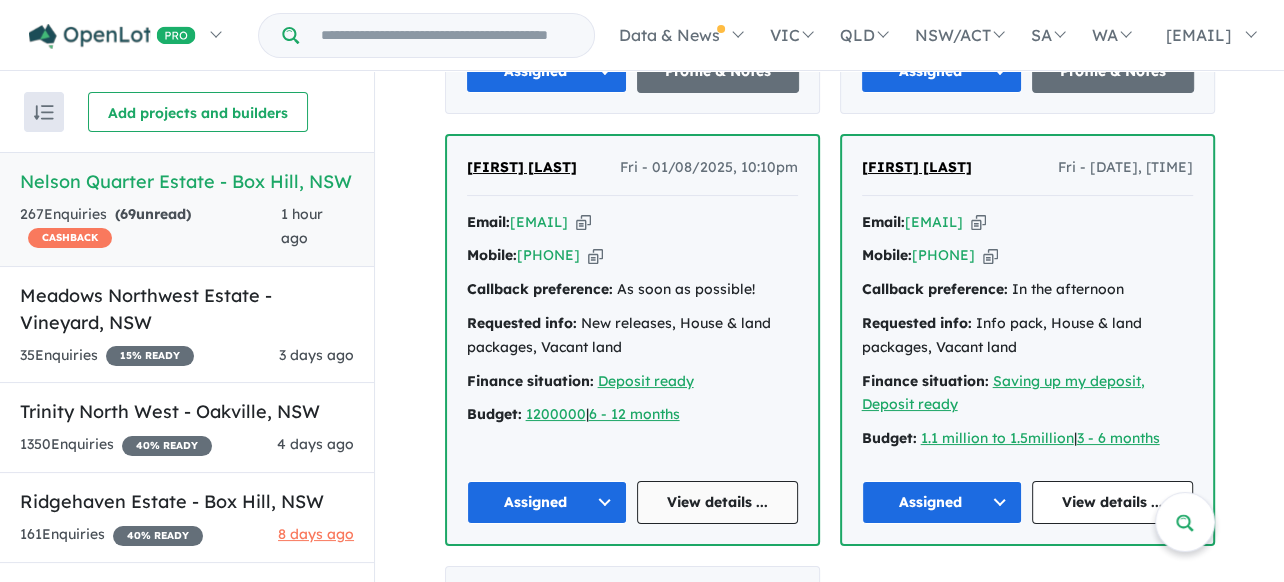 click on "View details ..." at bounding box center (717, 502) 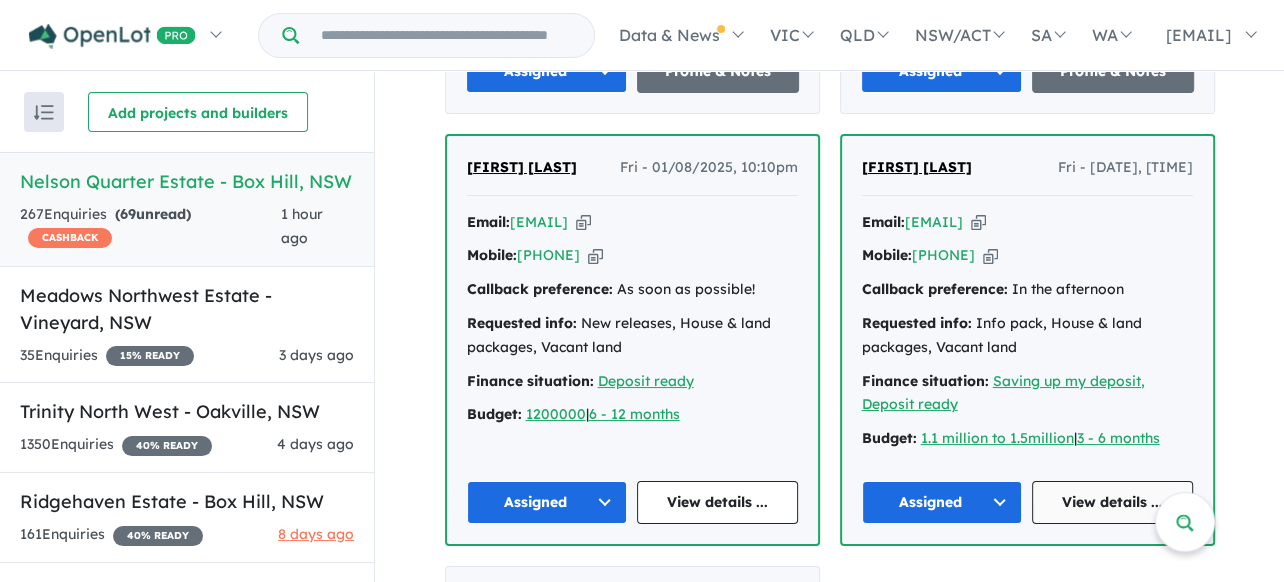 click on "View details ..." at bounding box center [1112, 502] 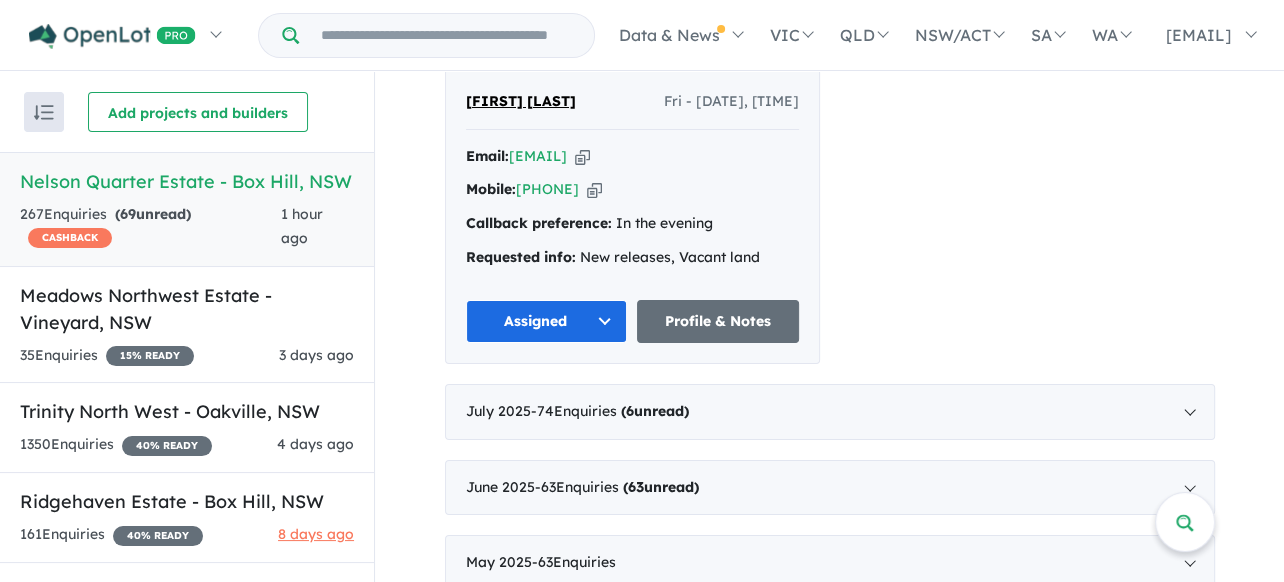 scroll, scrollTop: 2300, scrollLeft: 0, axis: vertical 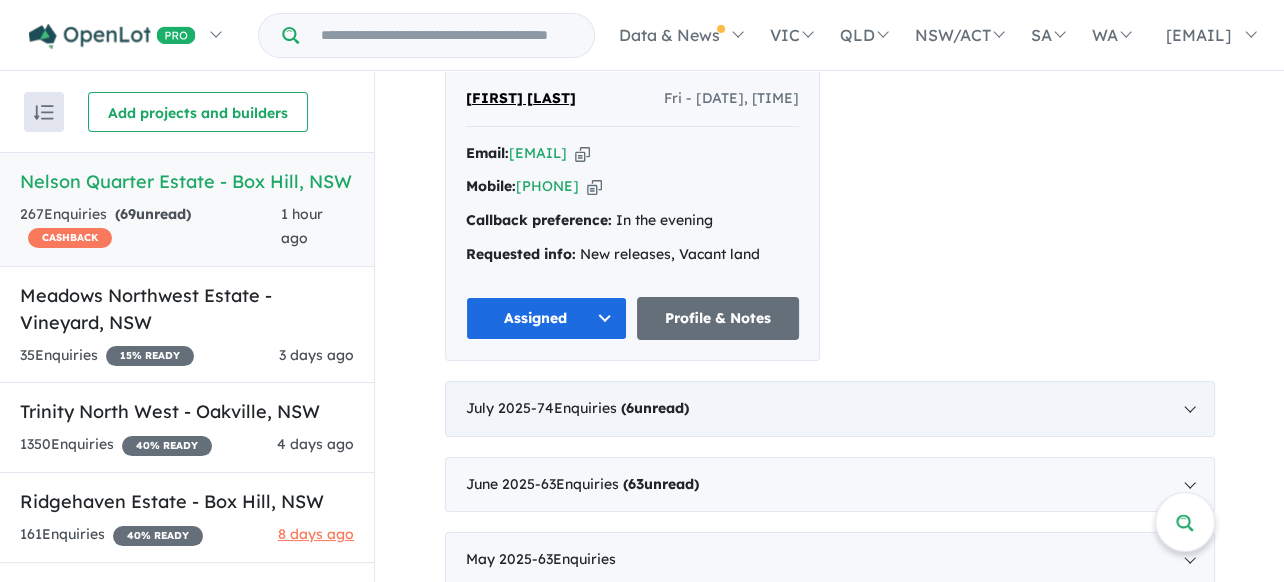 click on "-  74  Enquir ies   ( 6  unread)" at bounding box center [610, 408] 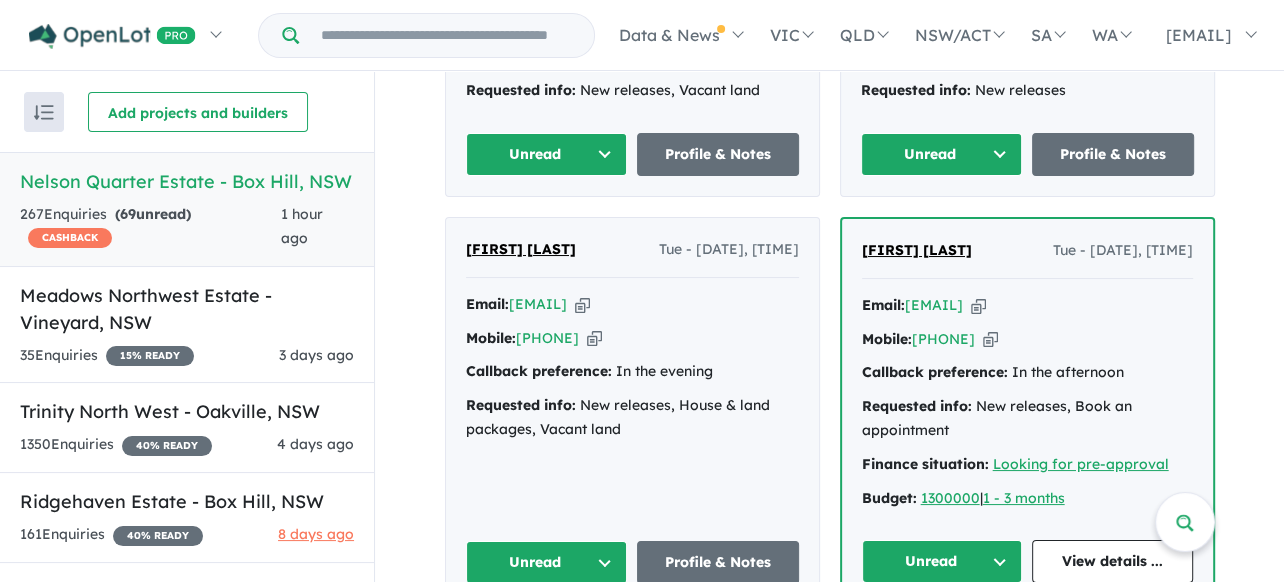 scroll, scrollTop: 1830, scrollLeft: 0, axis: vertical 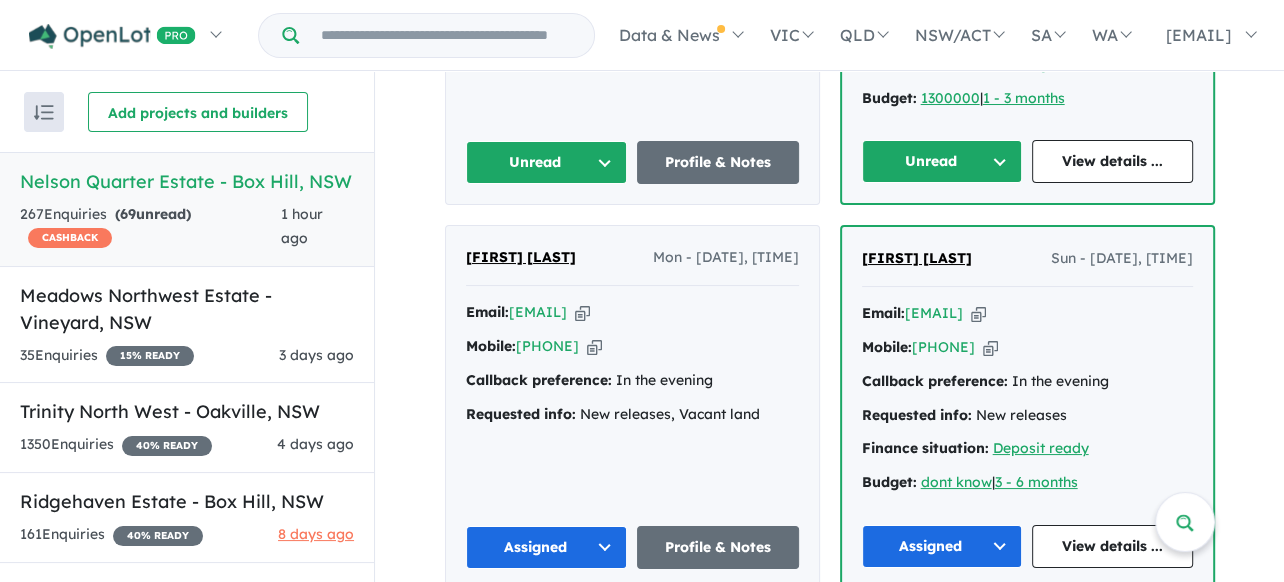 click on "Unread" at bounding box center (547, 162) 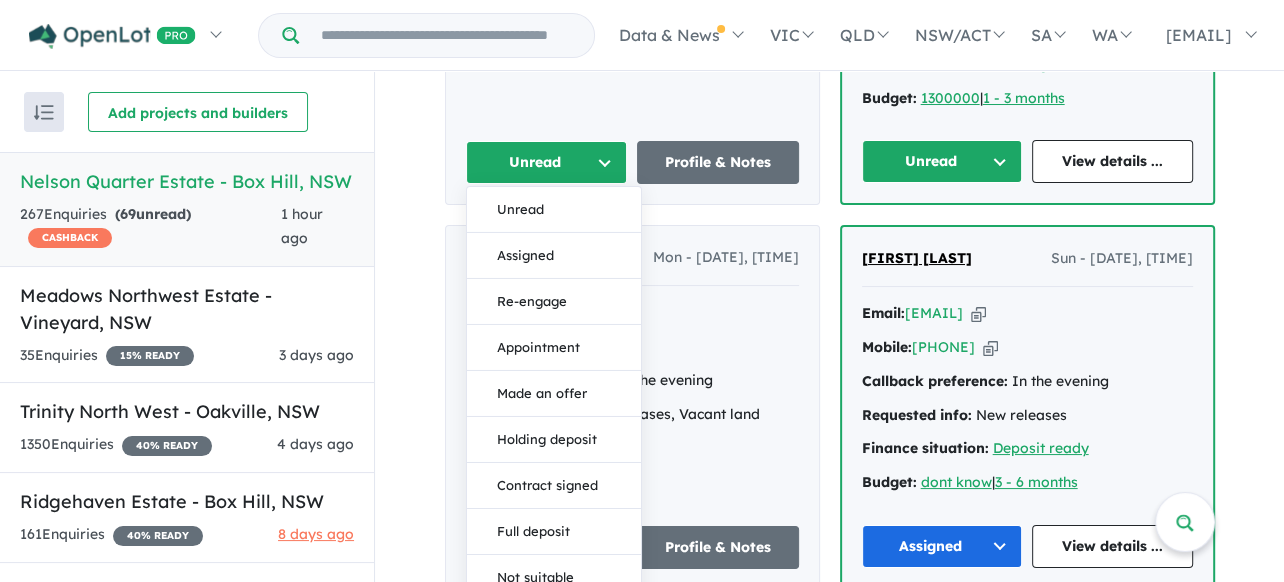 drag, startPoint x: 540, startPoint y: 265, endPoint x: 748, endPoint y: 236, distance: 210.0119 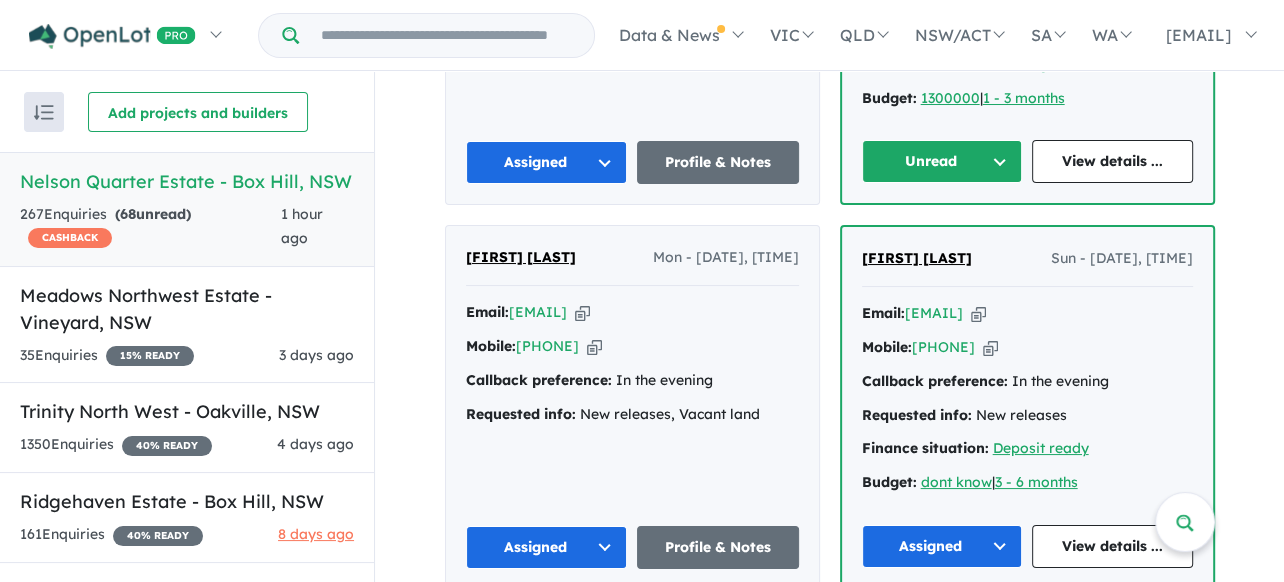 click on "Unread" at bounding box center (942, 161) 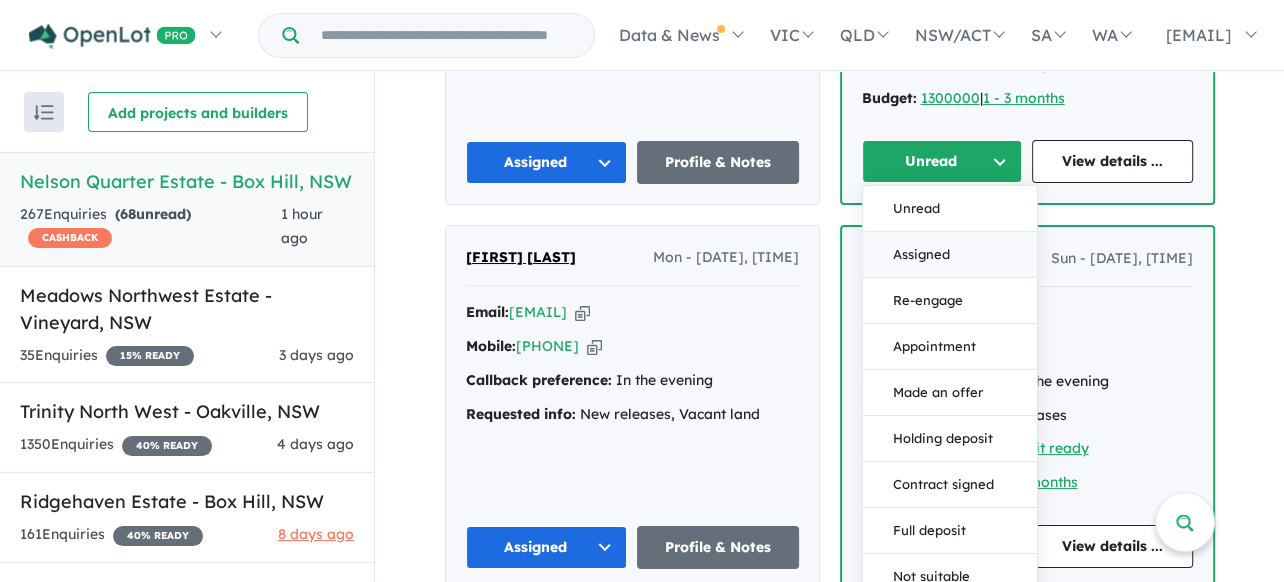 click on "Assigned" at bounding box center (950, 255) 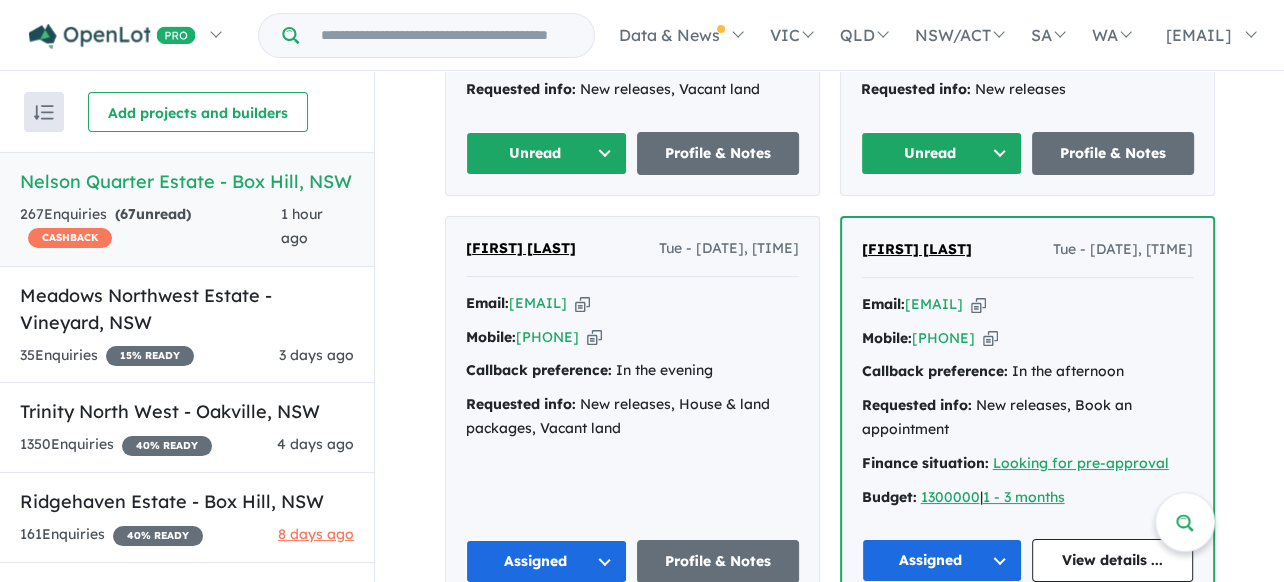 scroll, scrollTop: 1430, scrollLeft: 0, axis: vertical 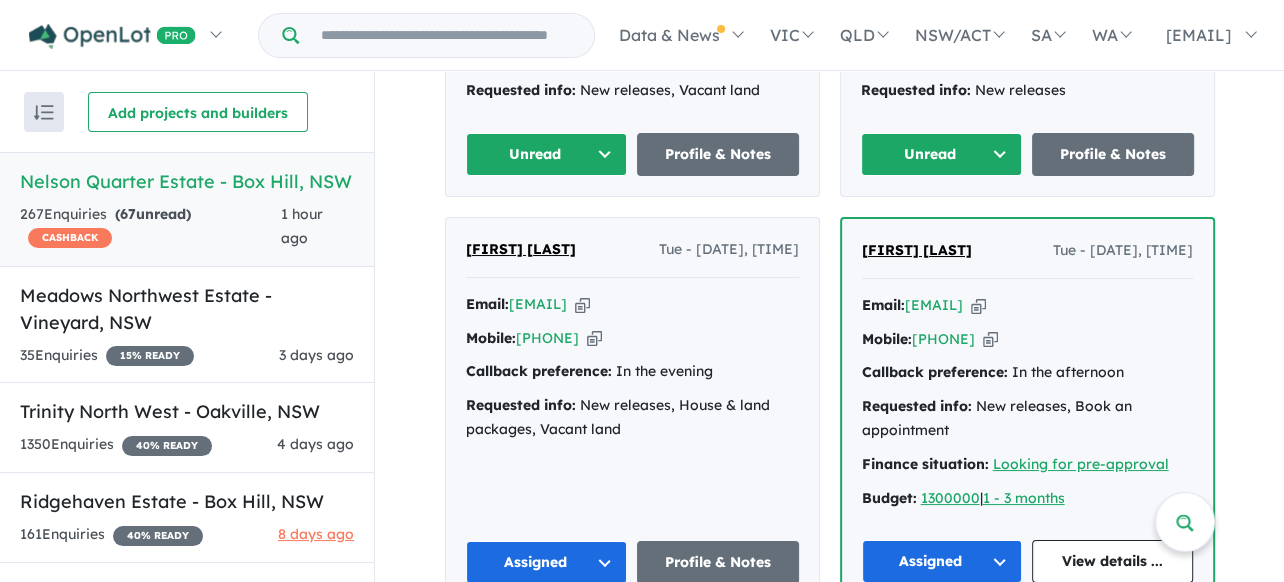 click on "Unread" at bounding box center [547, 154] 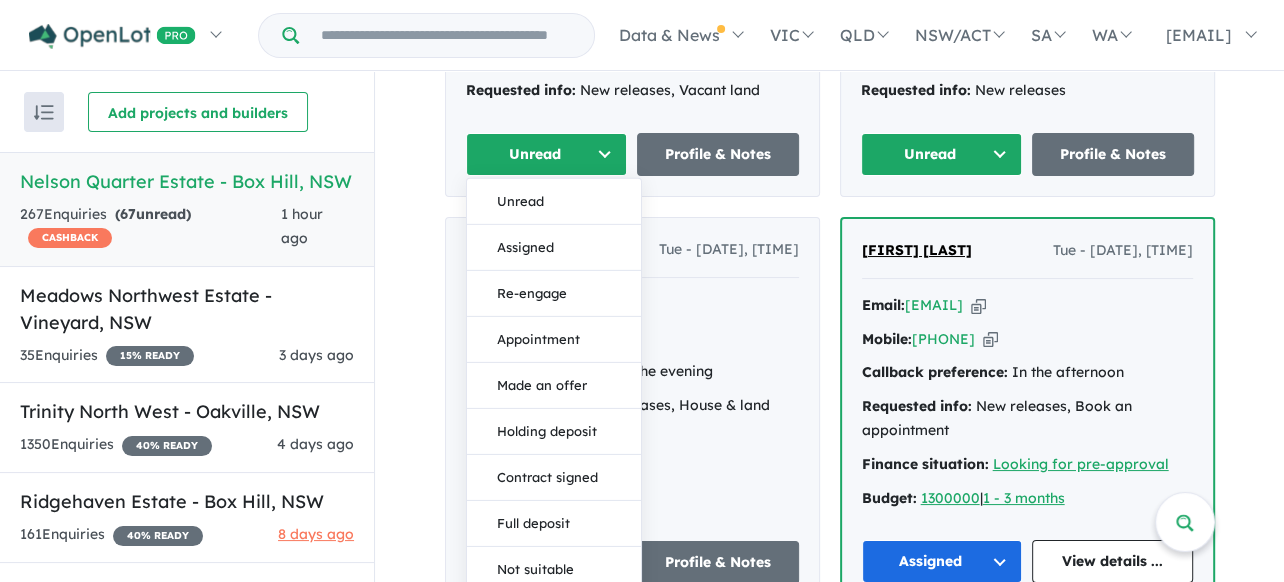 drag, startPoint x: 518, startPoint y: 258, endPoint x: 625, endPoint y: 260, distance: 107.01869 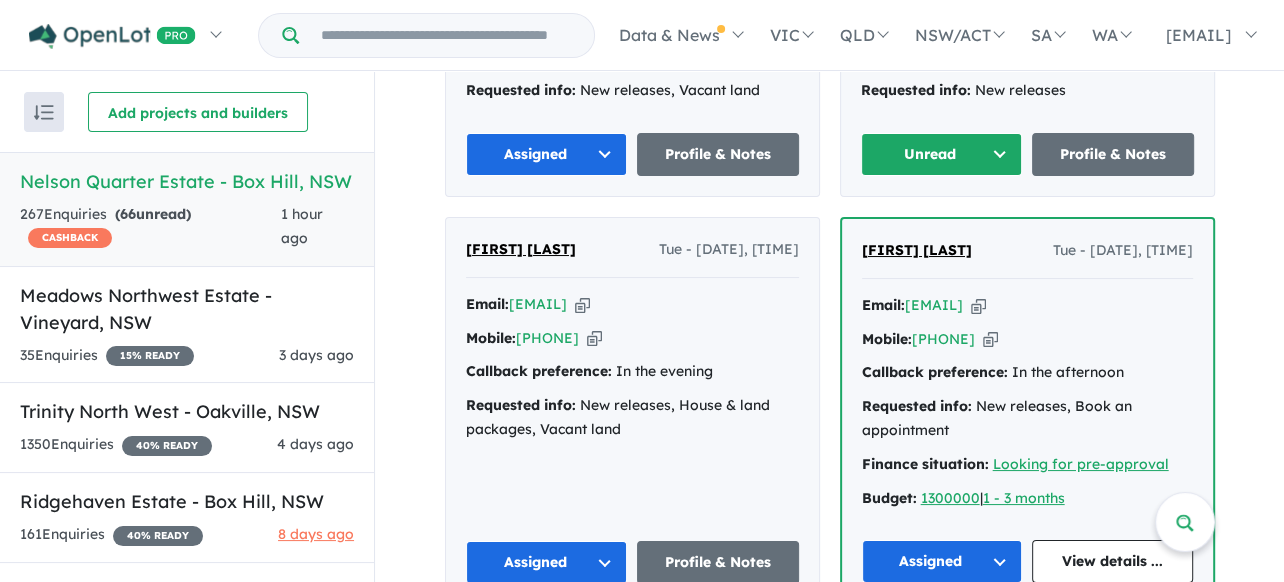 click on "Unread" at bounding box center (942, 154) 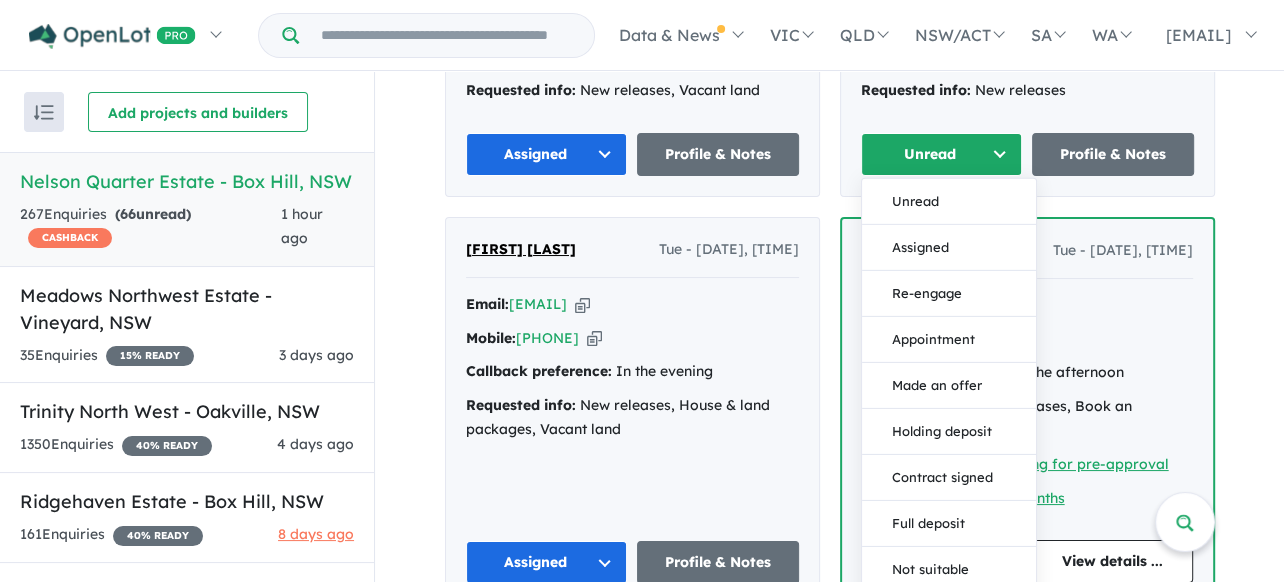 drag, startPoint x: 916, startPoint y: 262, endPoint x: 869, endPoint y: 271, distance: 47.853943 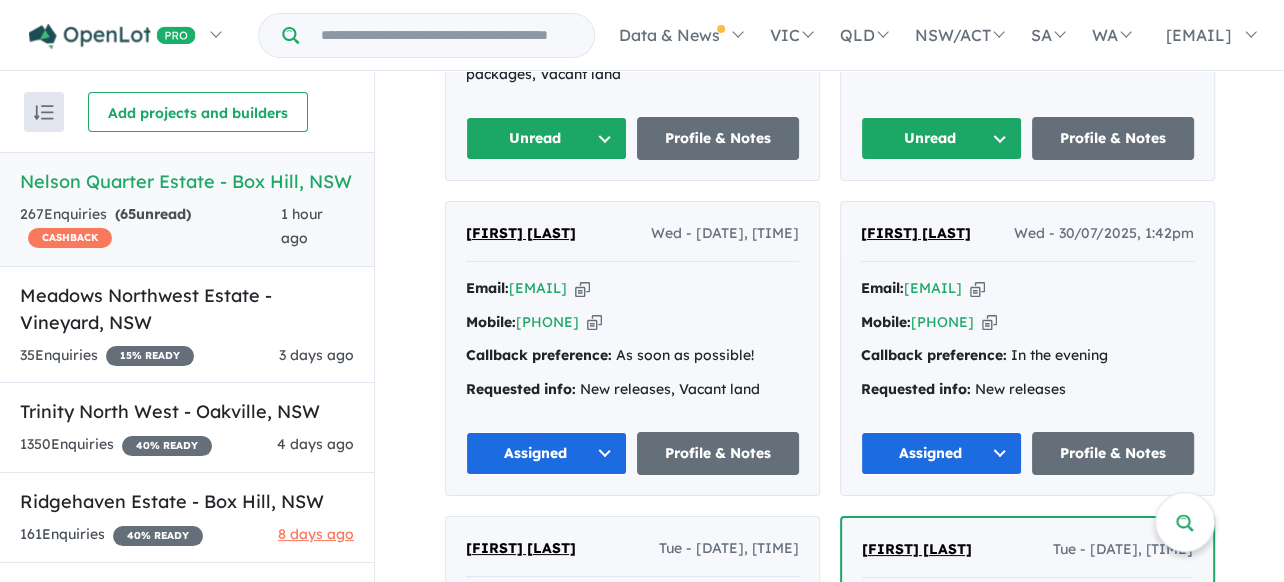 scroll, scrollTop: 1030, scrollLeft: 0, axis: vertical 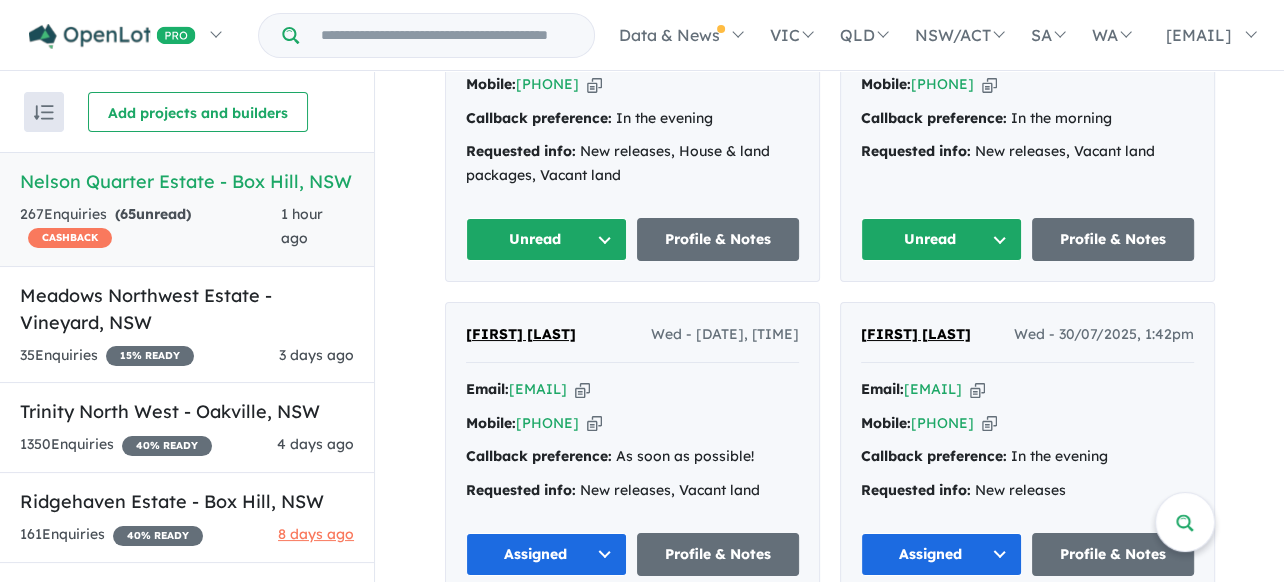 click on "Unread" at bounding box center [547, 239] 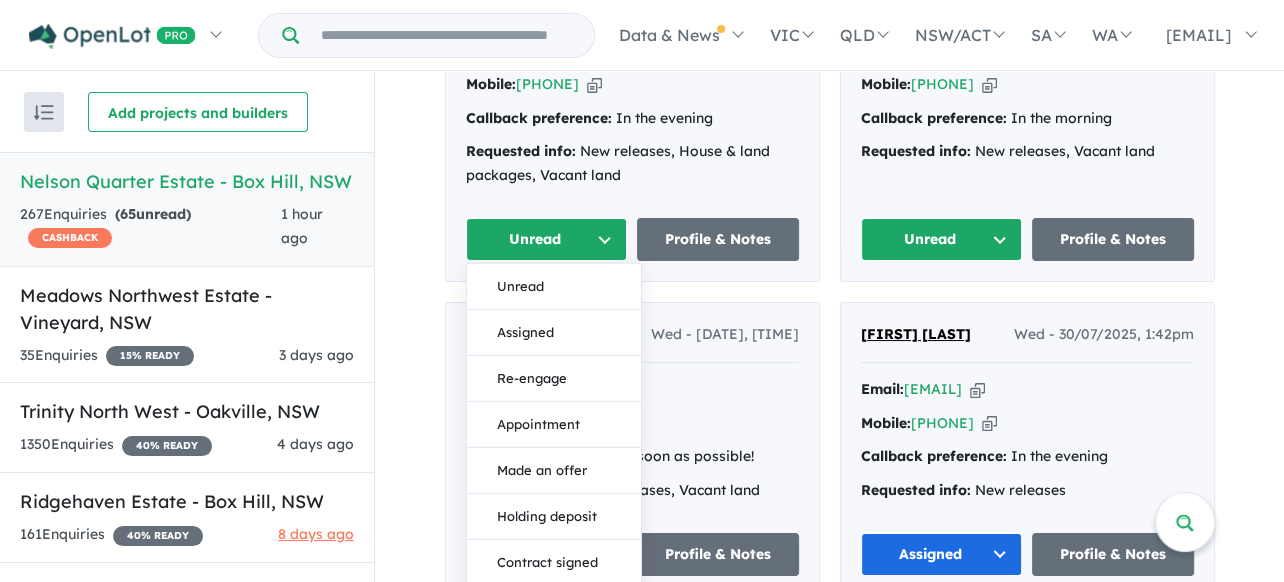 drag, startPoint x: 551, startPoint y: 339, endPoint x: 994, endPoint y: 286, distance: 446.15915 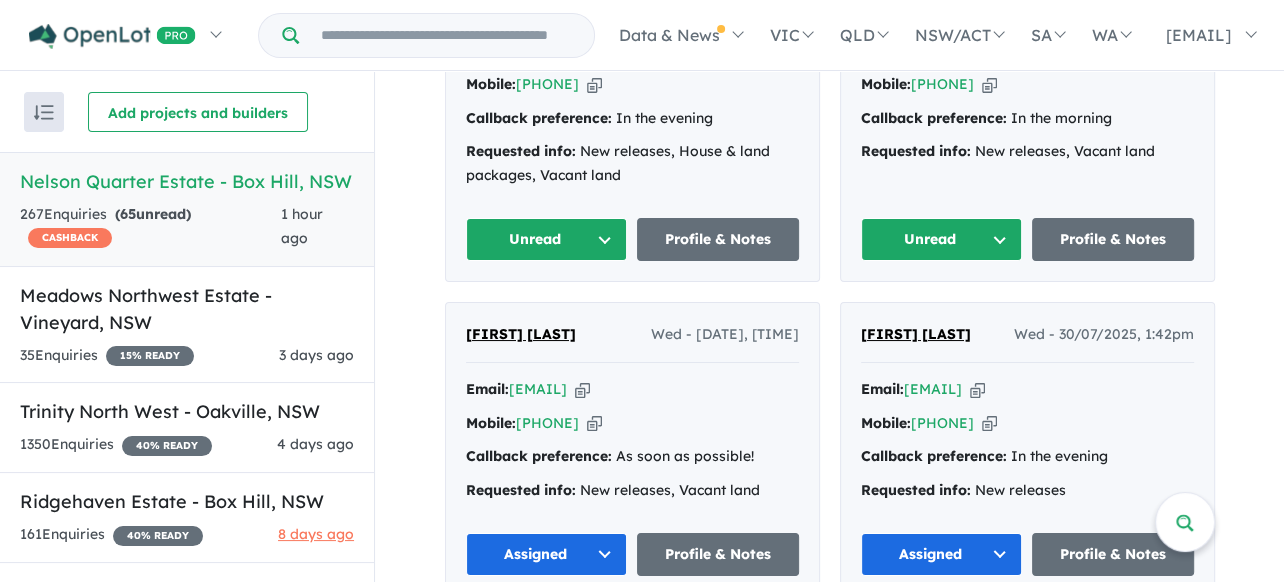 drag, startPoint x: 1001, startPoint y: 247, endPoint x: 990, endPoint y: 258, distance: 15.556349 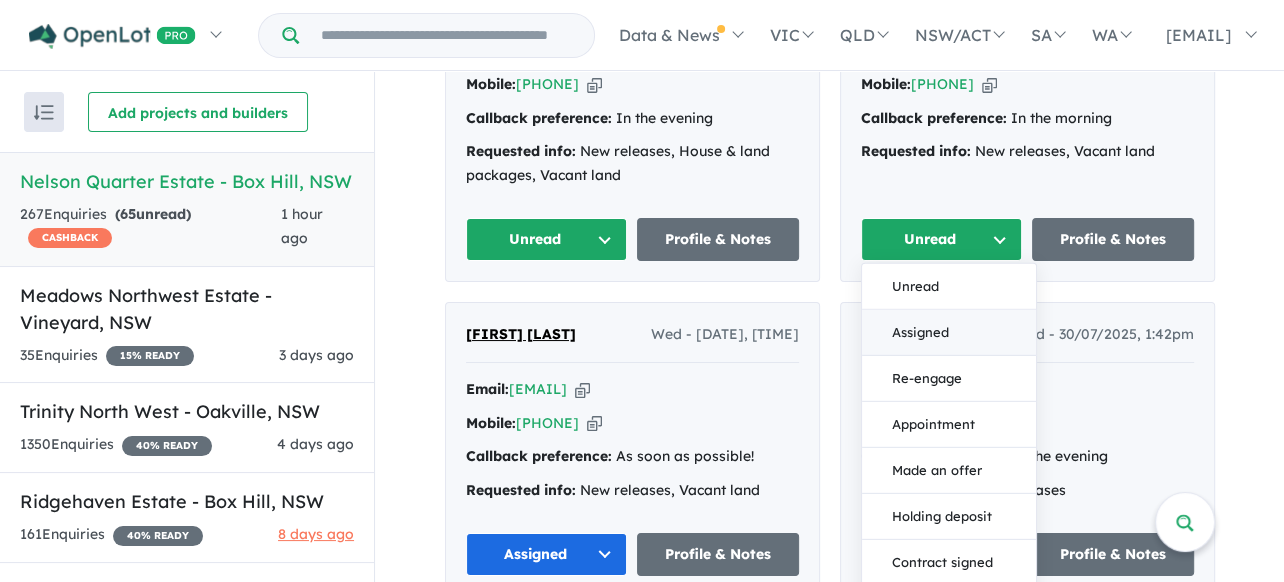 click on "Assigned" at bounding box center [949, 333] 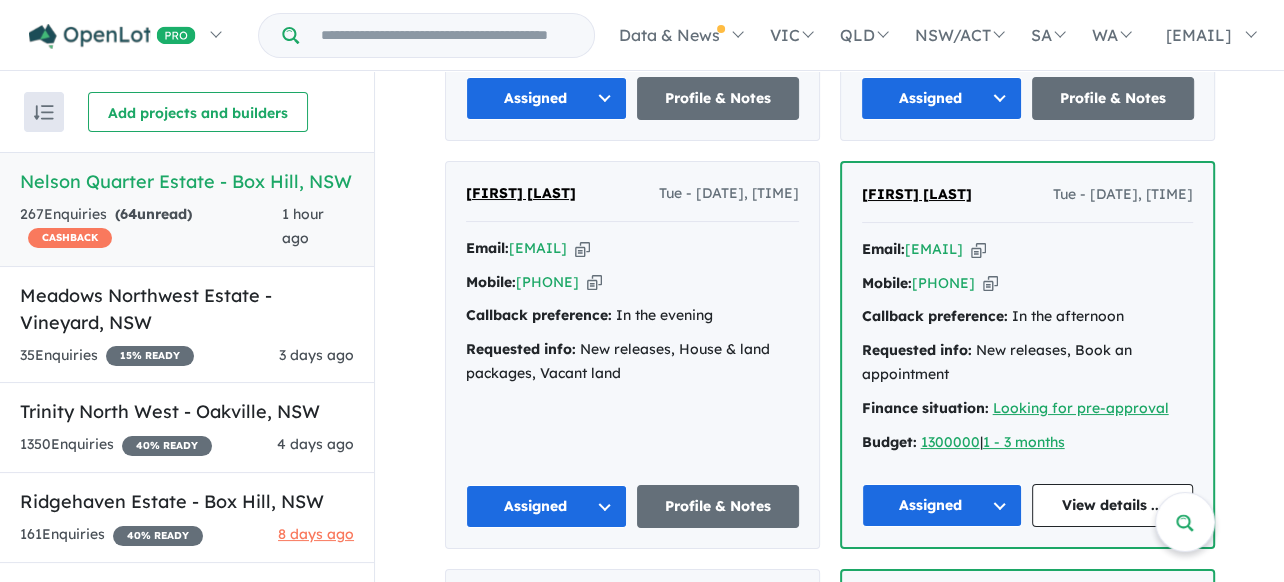 scroll, scrollTop: 1530, scrollLeft: 0, axis: vertical 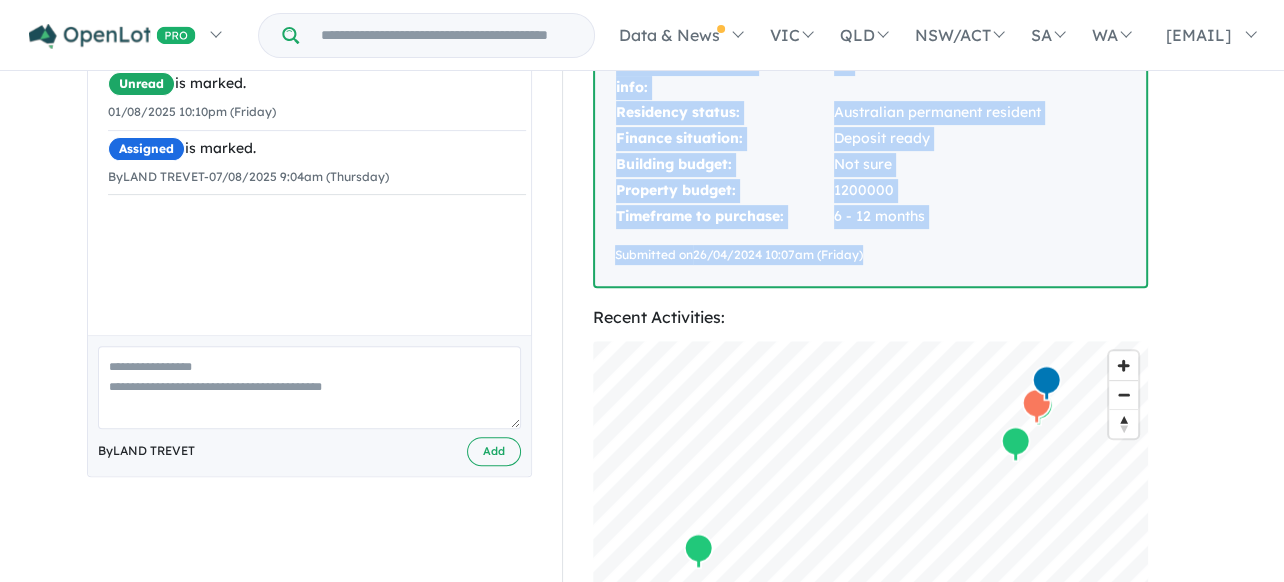drag, startPoint x: 618, startPoint y: 242, endPoint x: 956, endPoint y: 240, distance: 338.00592 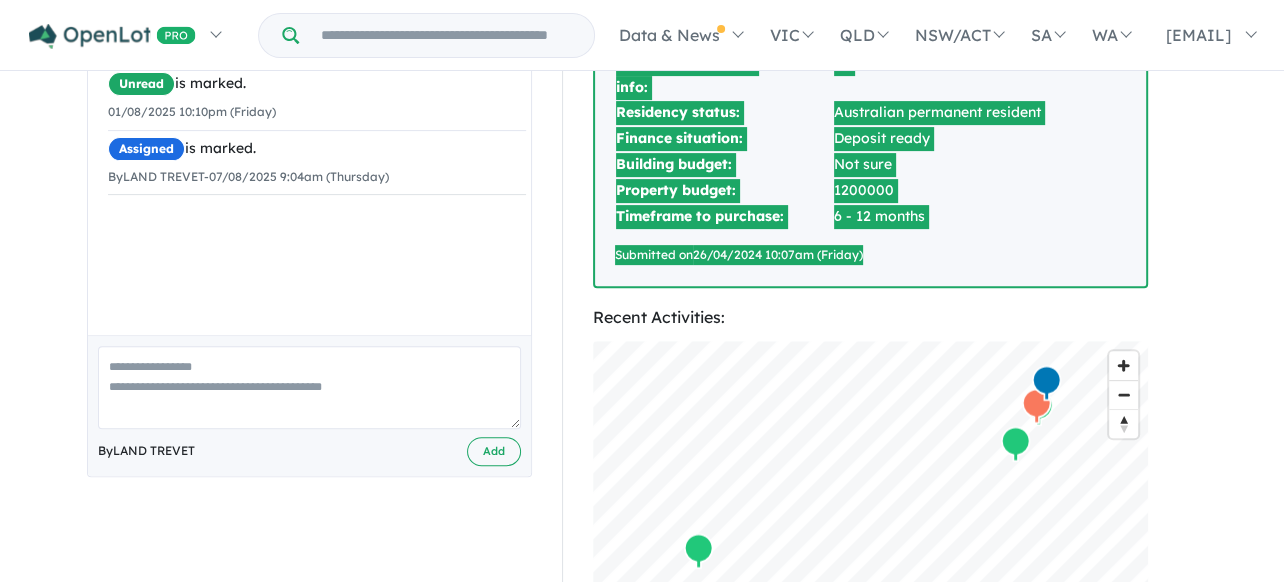 scroll, scrollTop: 470, scrollLeft: 0, axis: vertical 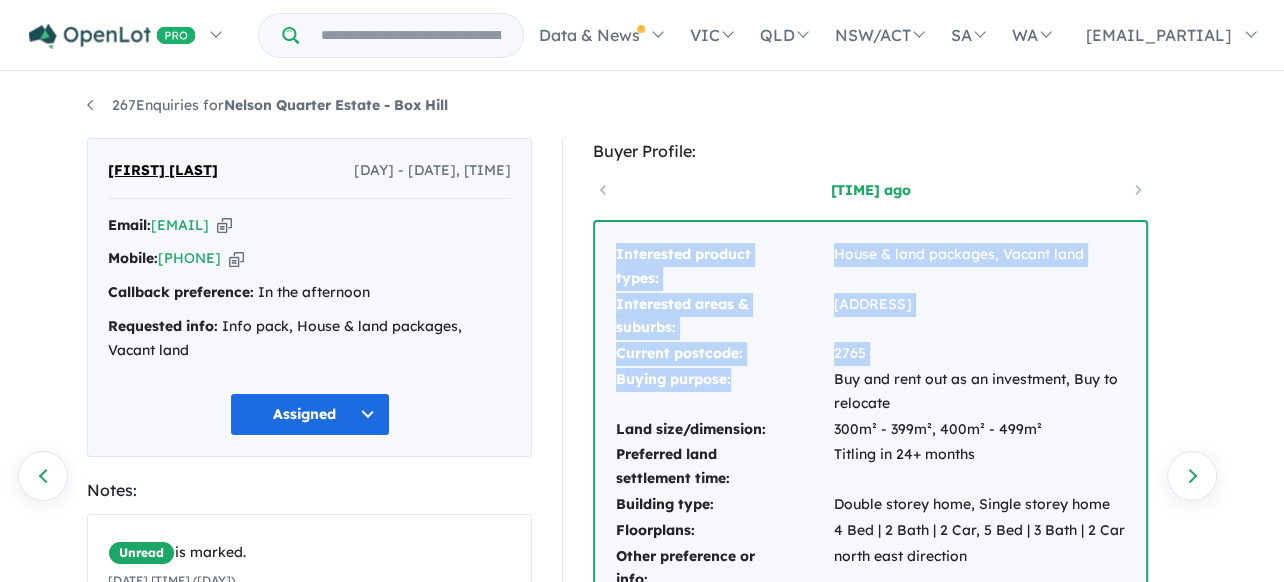 drag, startPoint x: 589, startPoint y: 214, endPoint x: 745, endPoint y: 378, distance: 226.34486 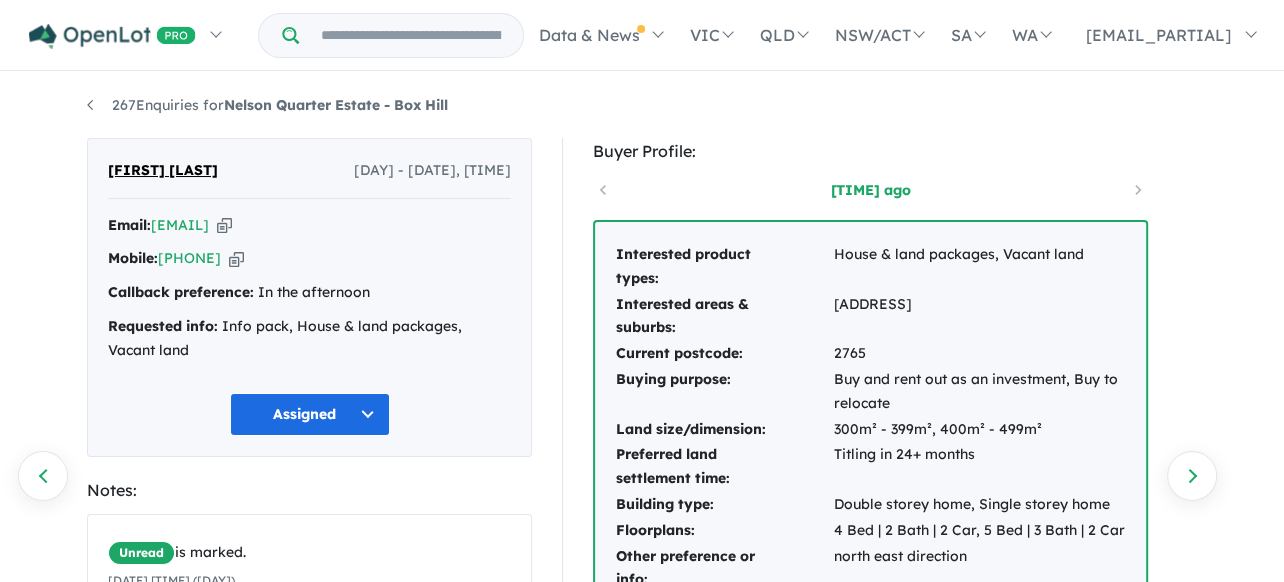 click on "[TIME] ago" at bounding box center (870, 190) 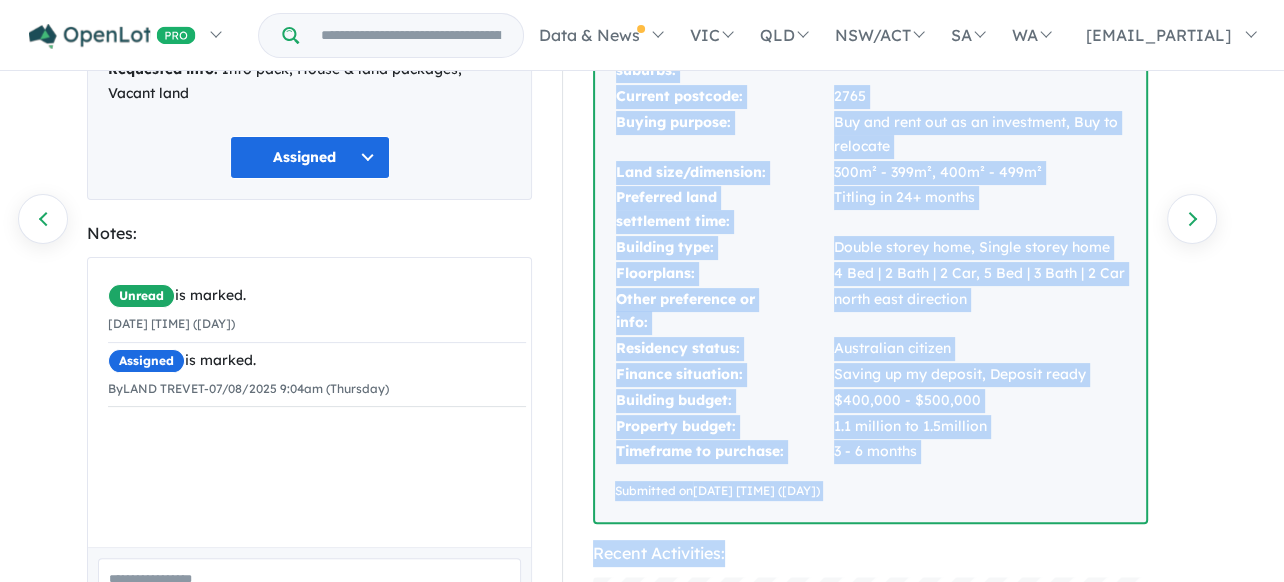 scroll, scrollTop: 281, scrollLeft: 0, axis: vertical 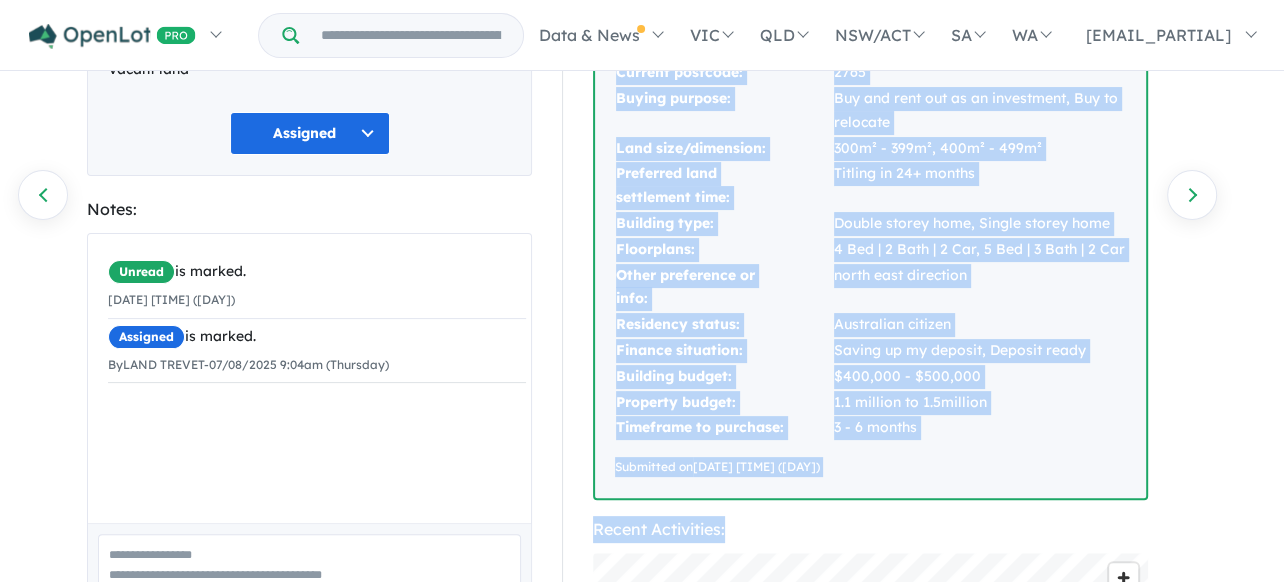 drag, startPoint x: 612, startPoint y: 239, endPoint x: 919, endPoint y: 347, distance: 325.44278 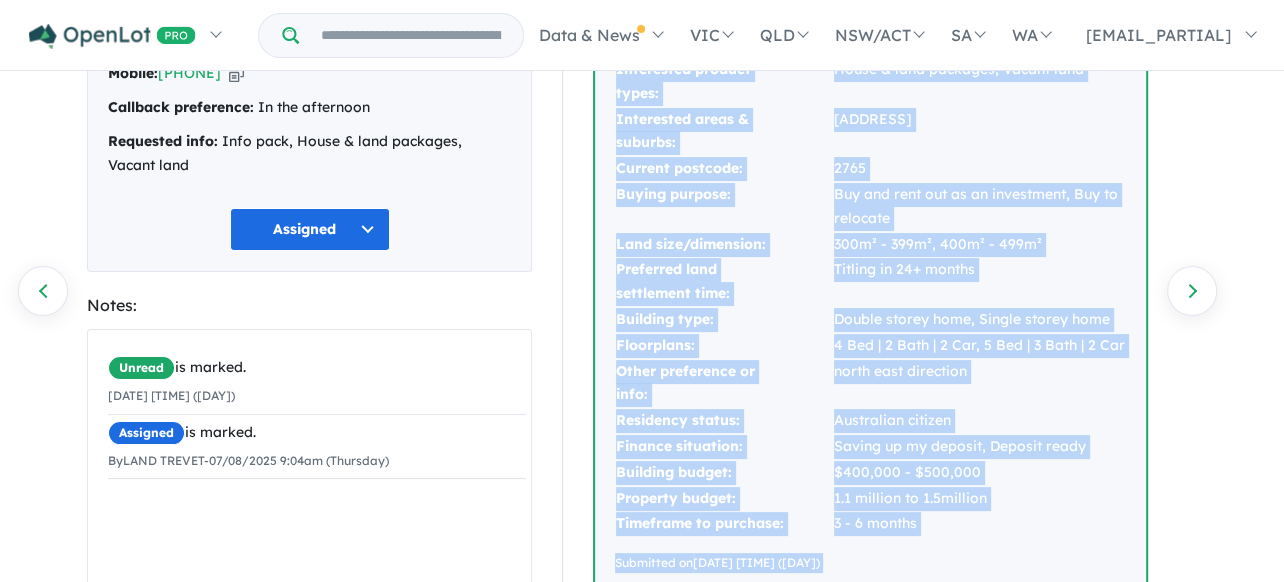 scroll, scrollTop: 0, scrollLeft: 0, axis: both 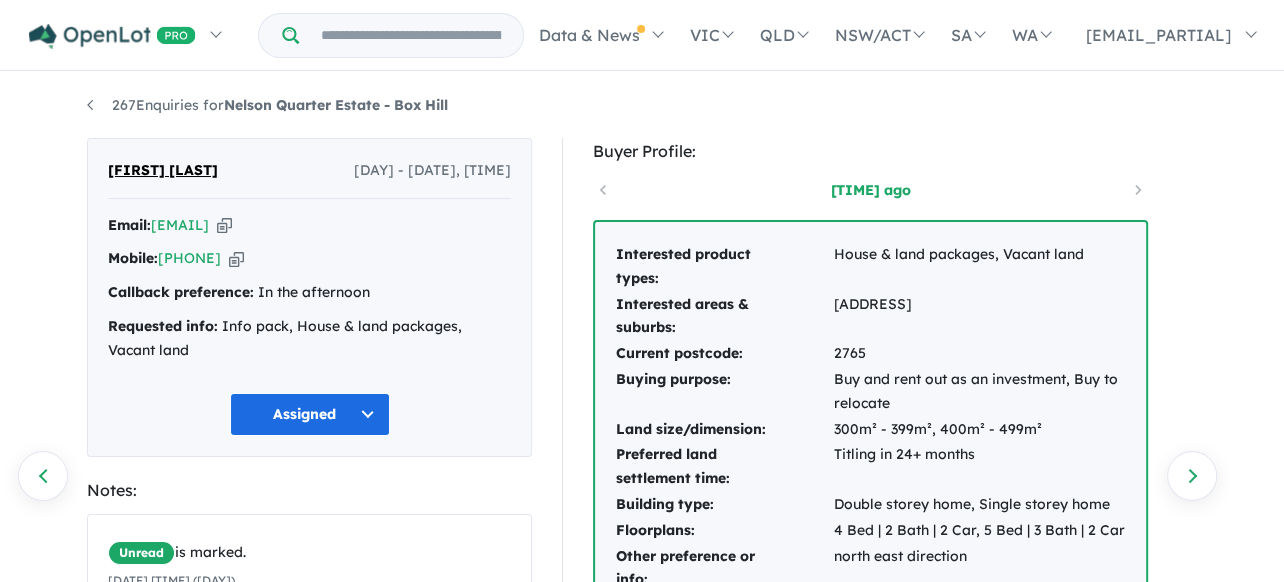 click on "267  Enquiries for  Nelson Quarter Estate - Box Hill" at bounding box center (642, 106) 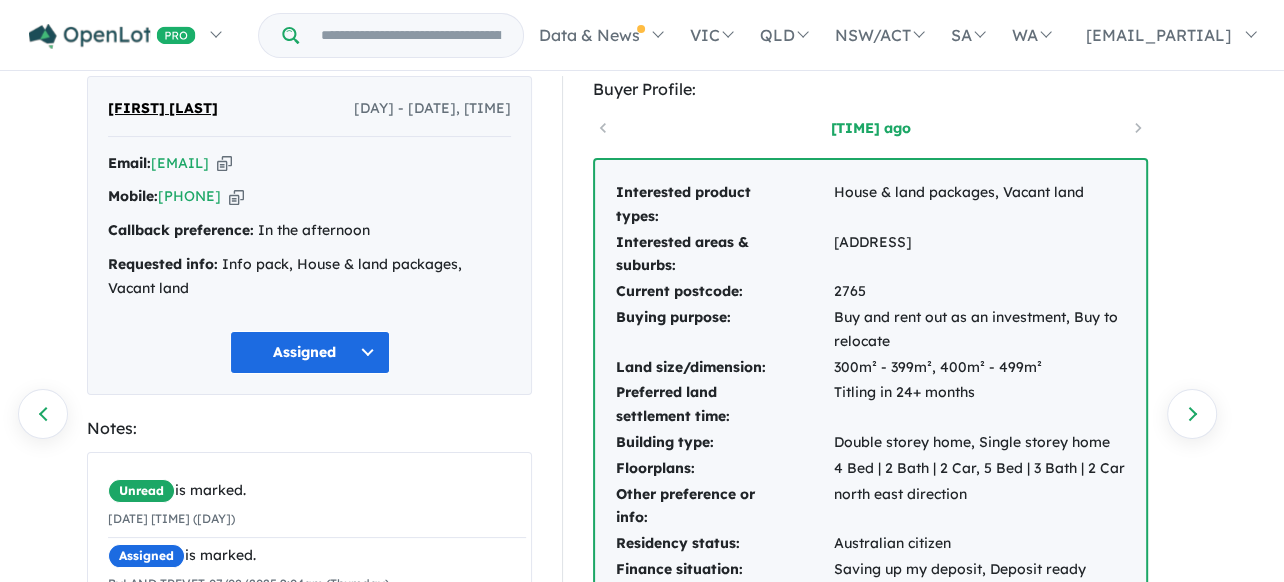 scroll, scrollTop: 0, scrollLeft: 0, axis: both 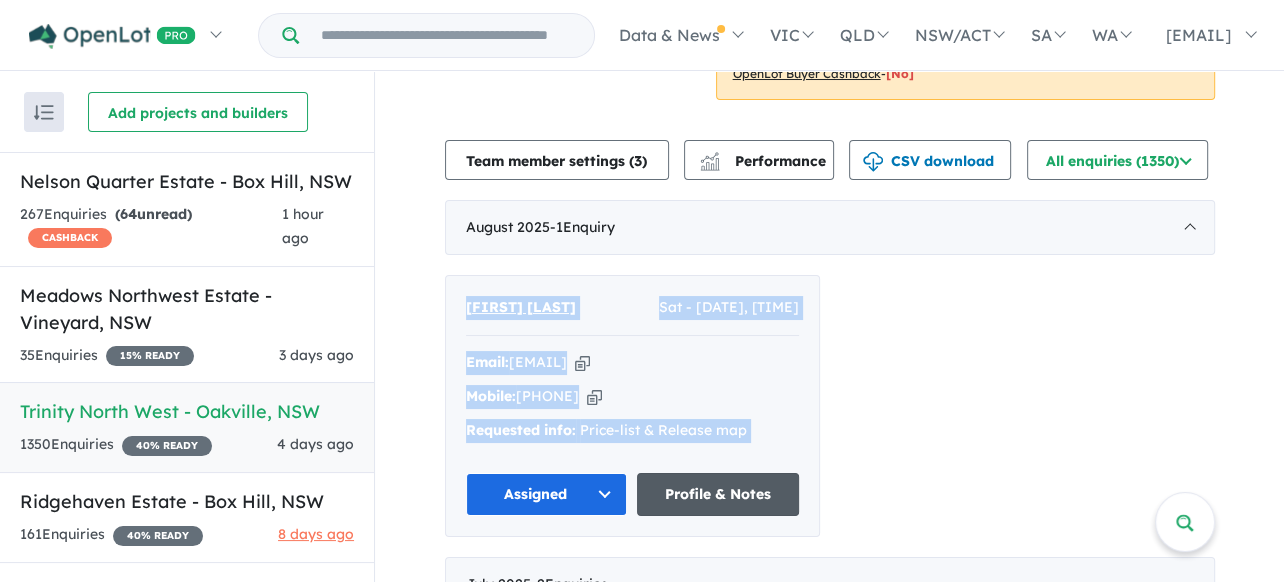 drag, startPoint x: 454, startPoint y: 276, endPoint x: 770, endPoint y: 495, distance: 384.46976 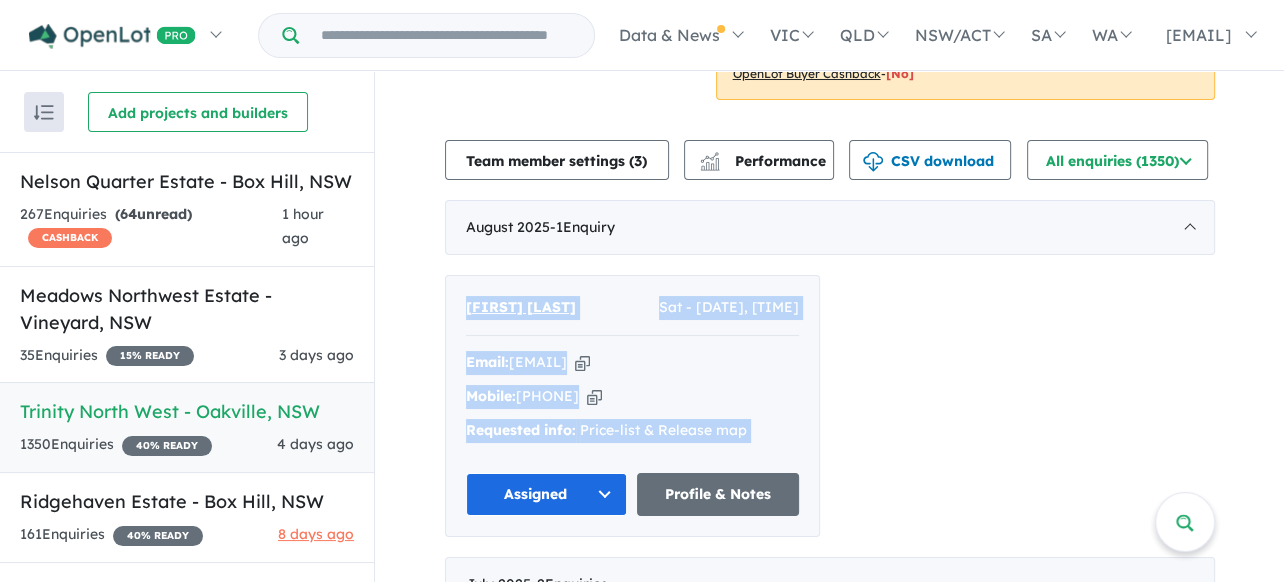 copy on "Sharon Cole Sat - 02/08/2025, 12:14pm    Email:  sharonsultana@hotmail.com Copied! Mobile:  +61 416 214 670 Copied! Requested info:   Price-list & Release map   Assigned Profile & Notes    July 2025  -  2  Enquir ies   ( 0  unread)  Loading enquiries  June 2025  -  3  Enquir ies   ( 0  unread)  Loading enquiries  May 2025  -  2  Enquir ies   ( 0  unread)  Loading enquiries  April 2025  -  1  Enquir y   ( 0  unread)  Loading enquiries  March 2025  -  2  Enquir ies   ( 0  unread)  Loading enquiries  February 2025  -  2  Enquir ies   ( 0  unread)  Loading enquiries  January 2025  -  1  Enquir y   ( 0  unread)  Loading enquiries  December 2024  -  5  Enquir ies   ( 0  unread)  Loading enquiries  November 2024  -  2  Enquir ies   ( 0  unread)  Loading enquiries  October 2024  -  1  Enquir y   ( 0  unread)  Loading enquiries  September 2024  -  2  Enquir ies   ( 0  unread)  Loading enquiries  August 2024  -  1  Enquir y   ( 0  unread)  Loading enquiries  July 2024  -  42  Enquir ies   ( 0  unread)  Loading enqui..." 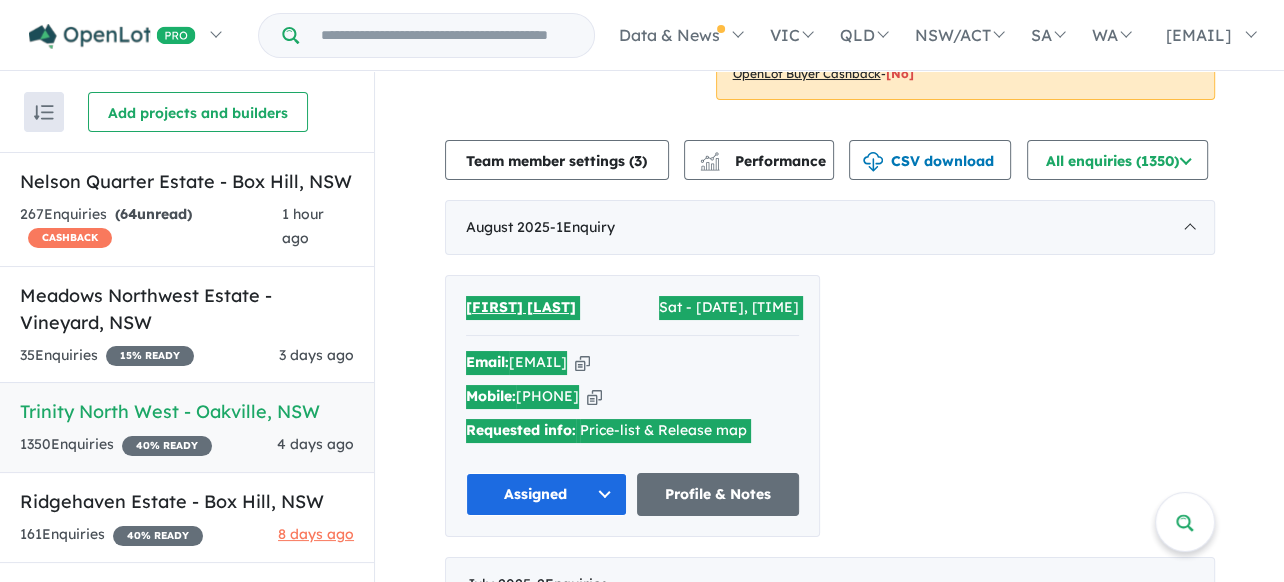 scroll, scrollTop: 600, scrollLeft: 0, axis: vertical 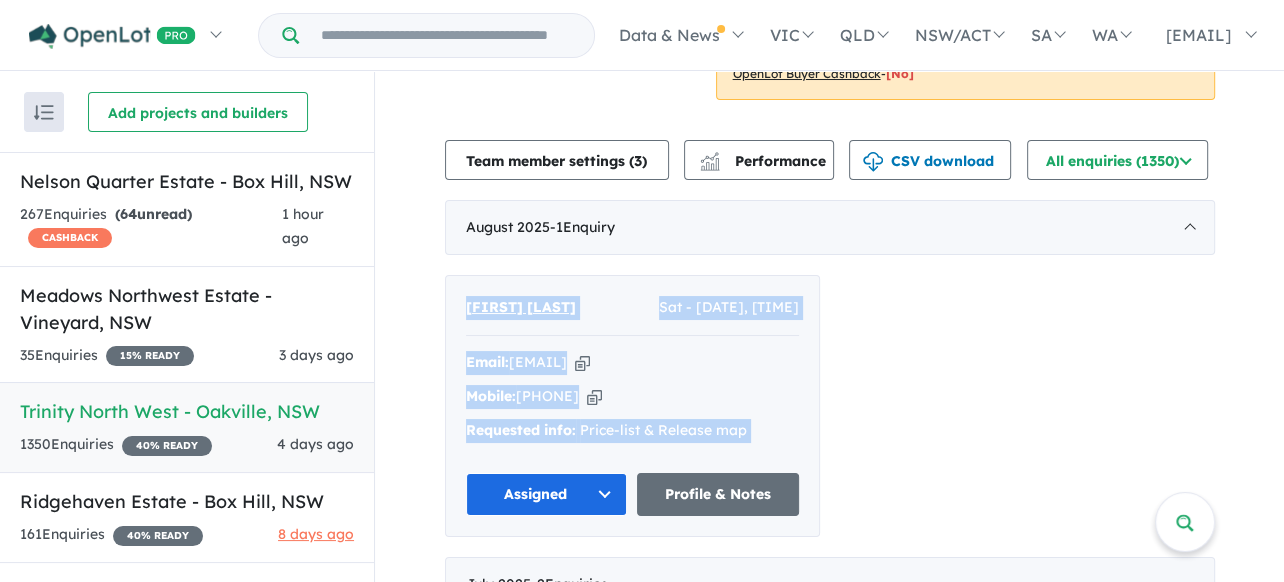 click on "Sharon Cole Sat - 02/08/2025, 12:14pm    Email:  sharonsultana@hotmail.com Copied! Mobile:  +61 416 214 670 Copied! Requested info:   Price-list & Release map   Assigned Profile & Notes" at bounding box center [830, 405] 